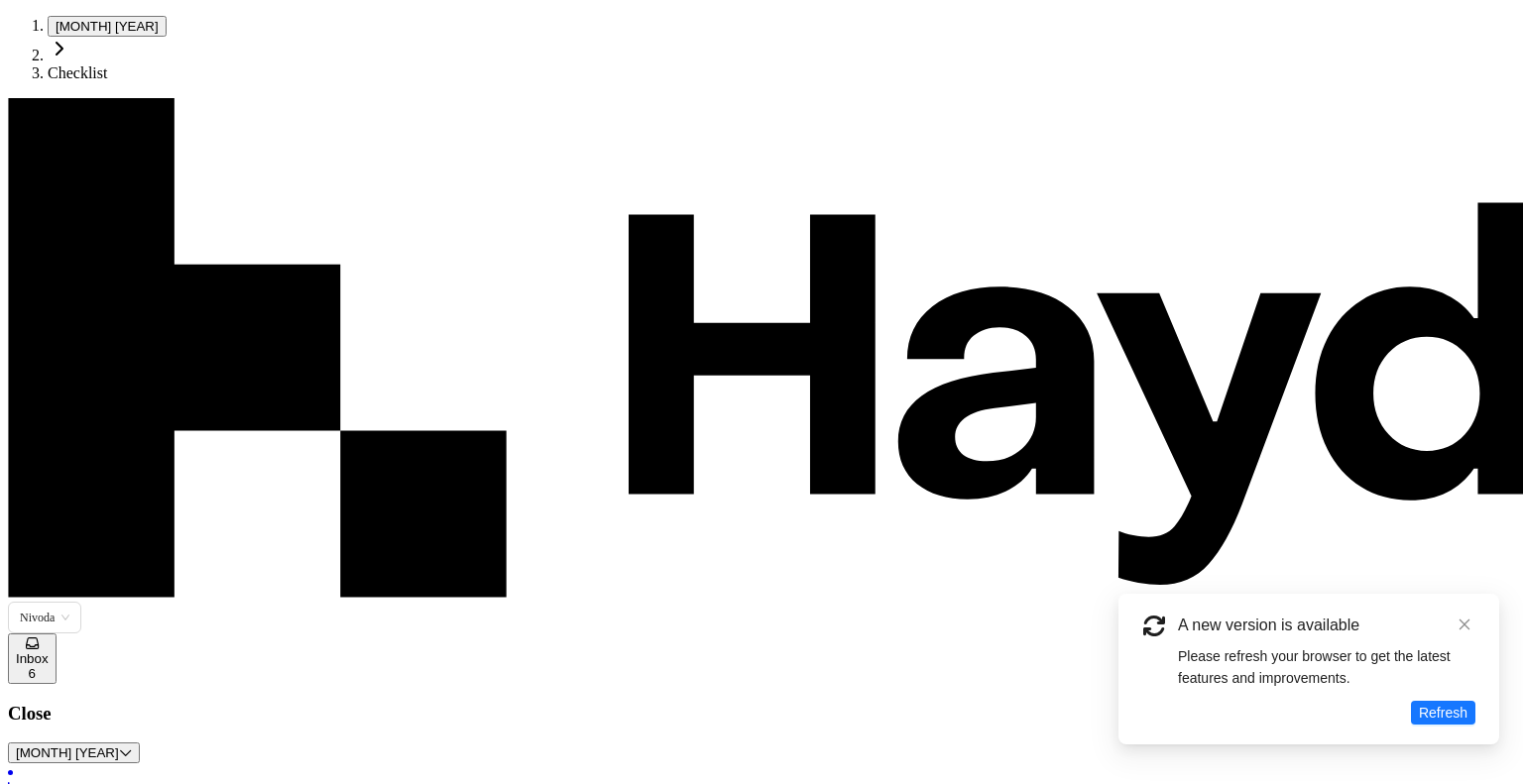 scroll, scrollTop: 0, scrollLeft: 0, axis: both 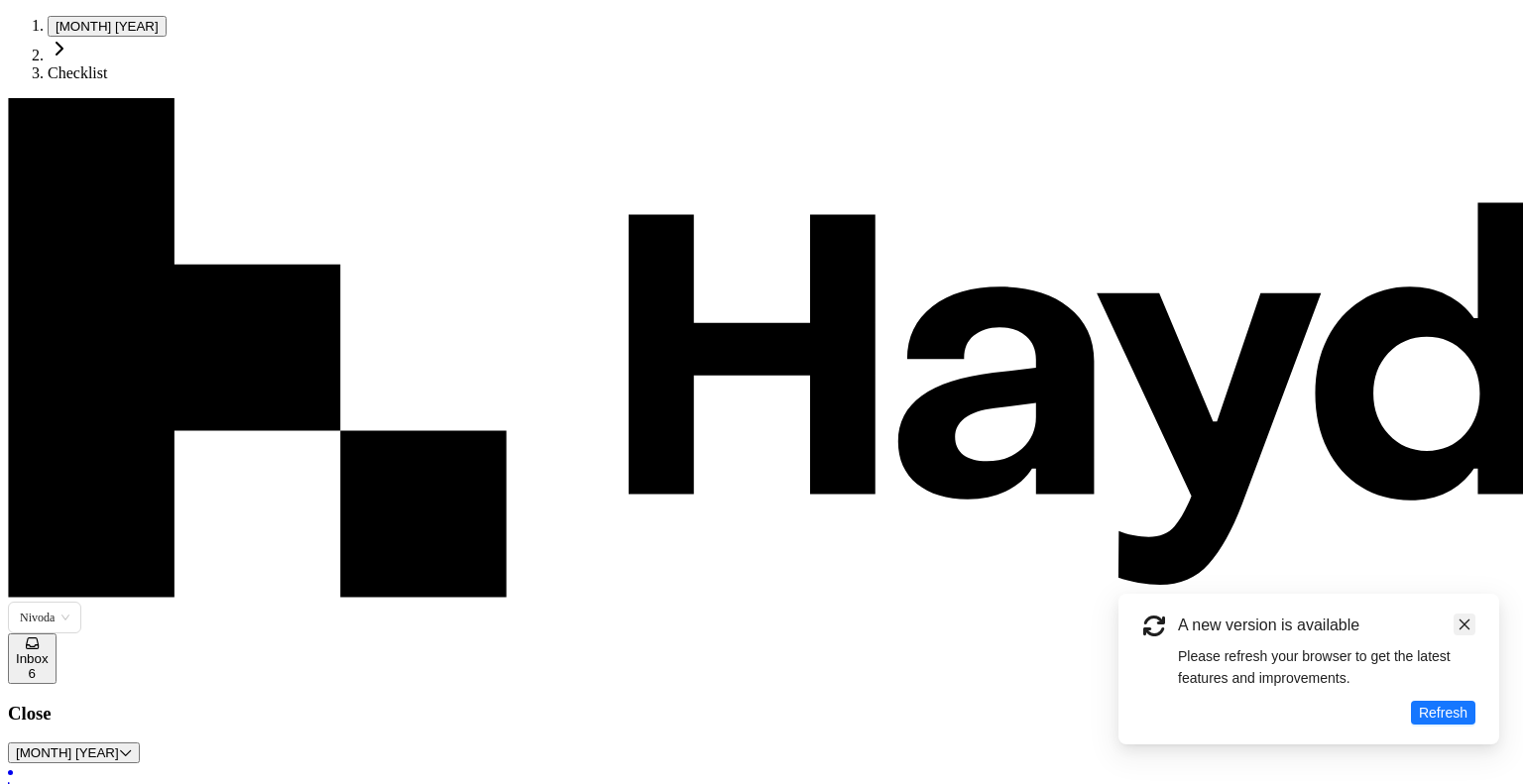 click 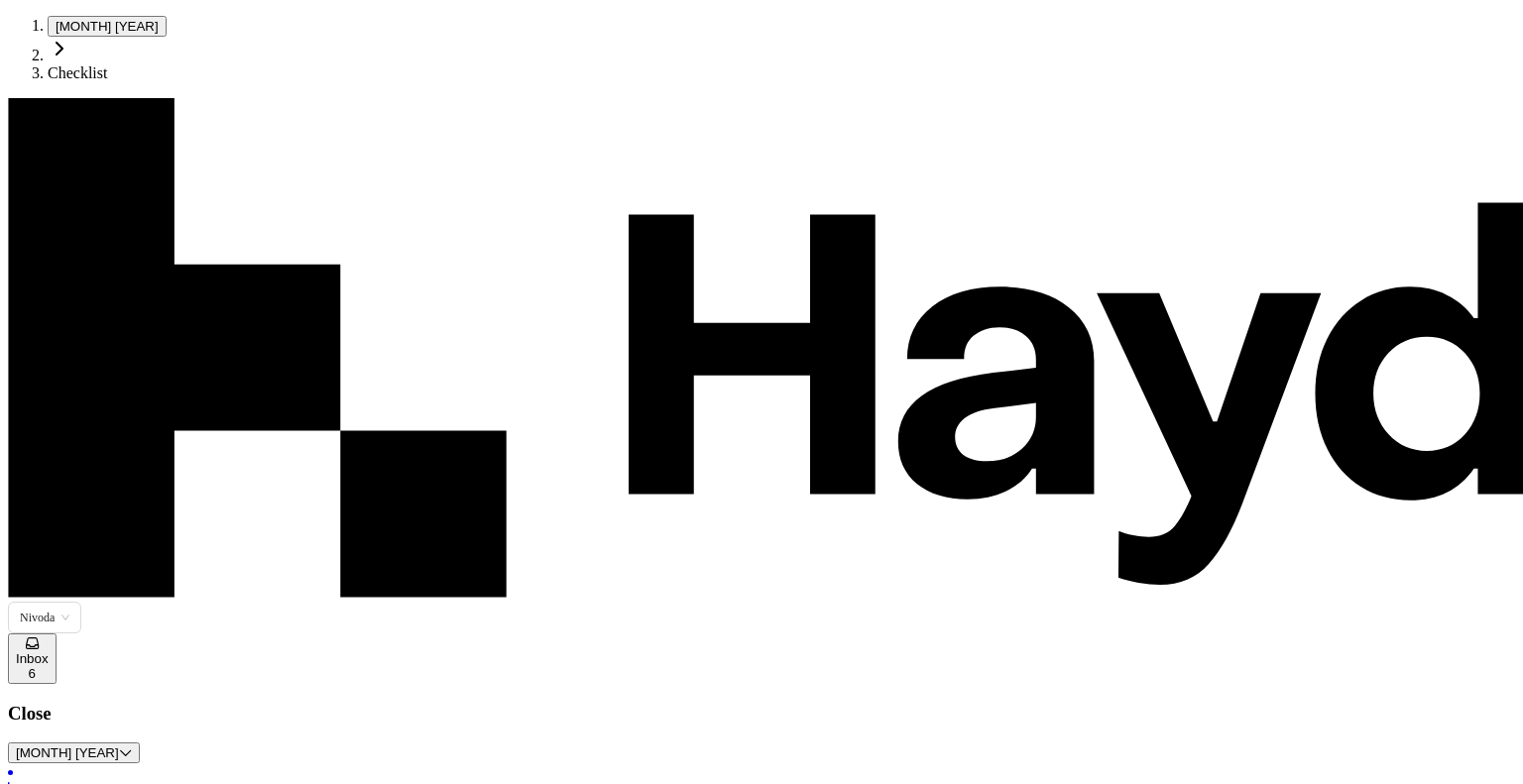 scroll, scrollTop: 97, scrollLeft: 0, axis: vertical 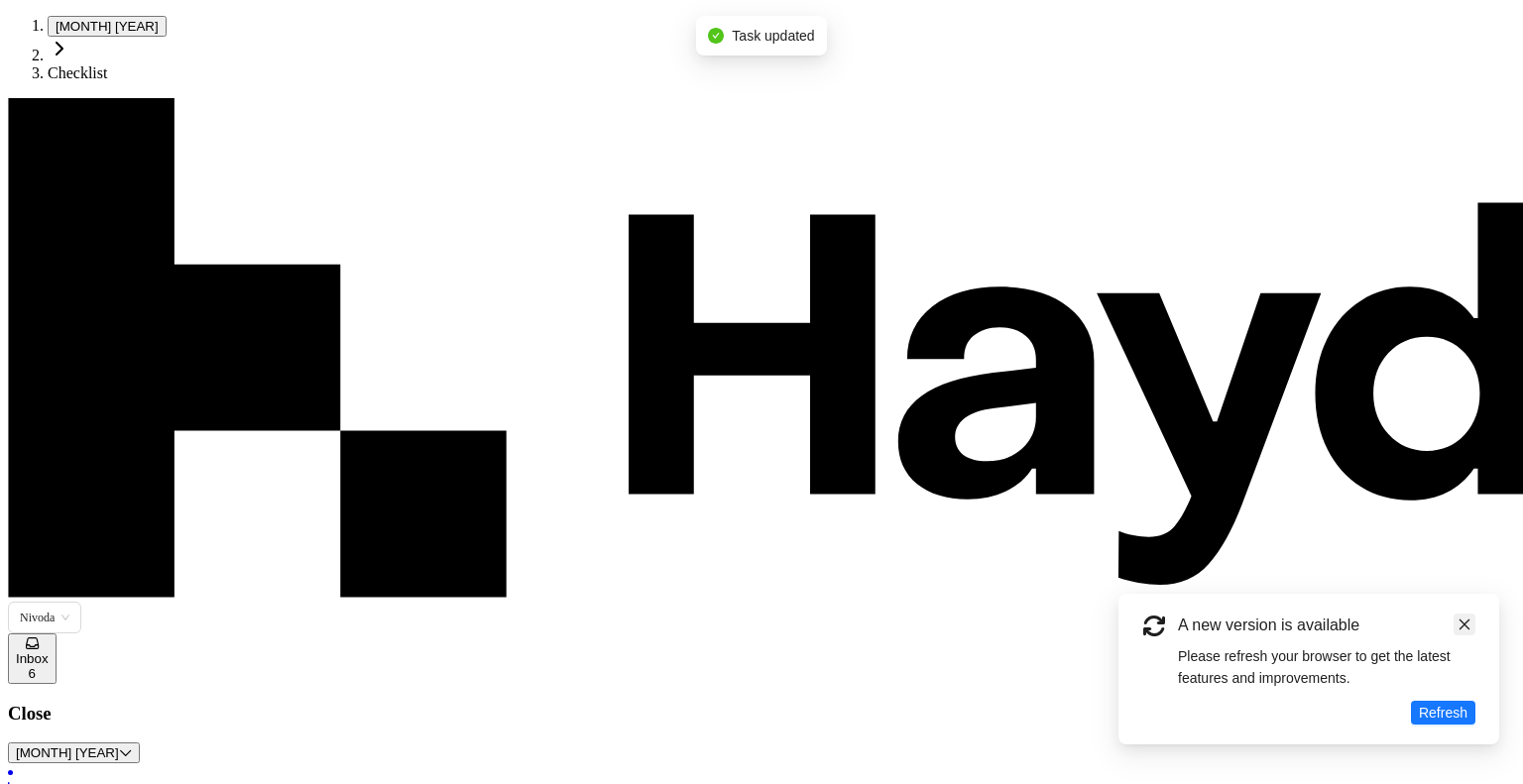 click 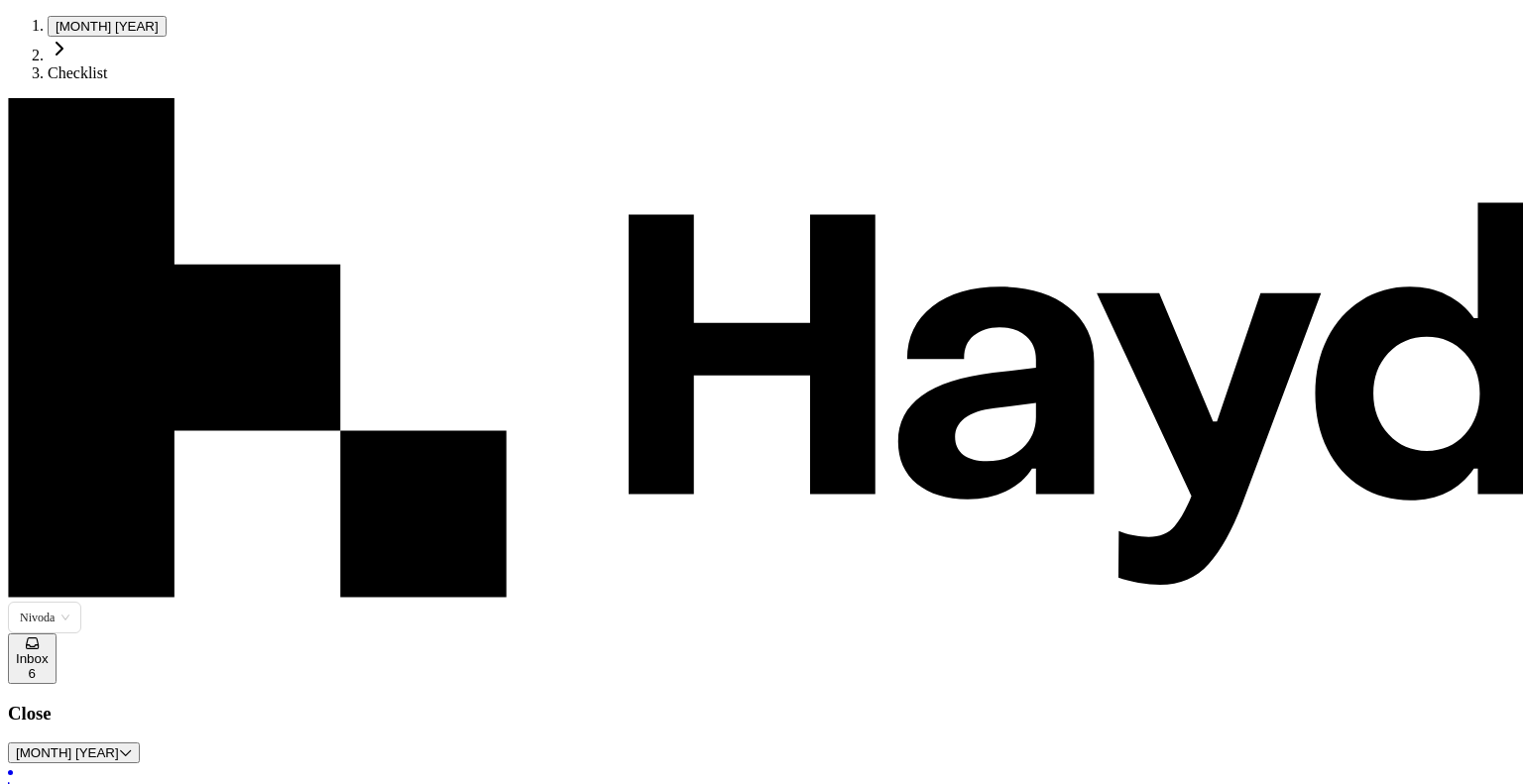 scroll, scrollTop: 0, scrollLeft: 0, axis: both 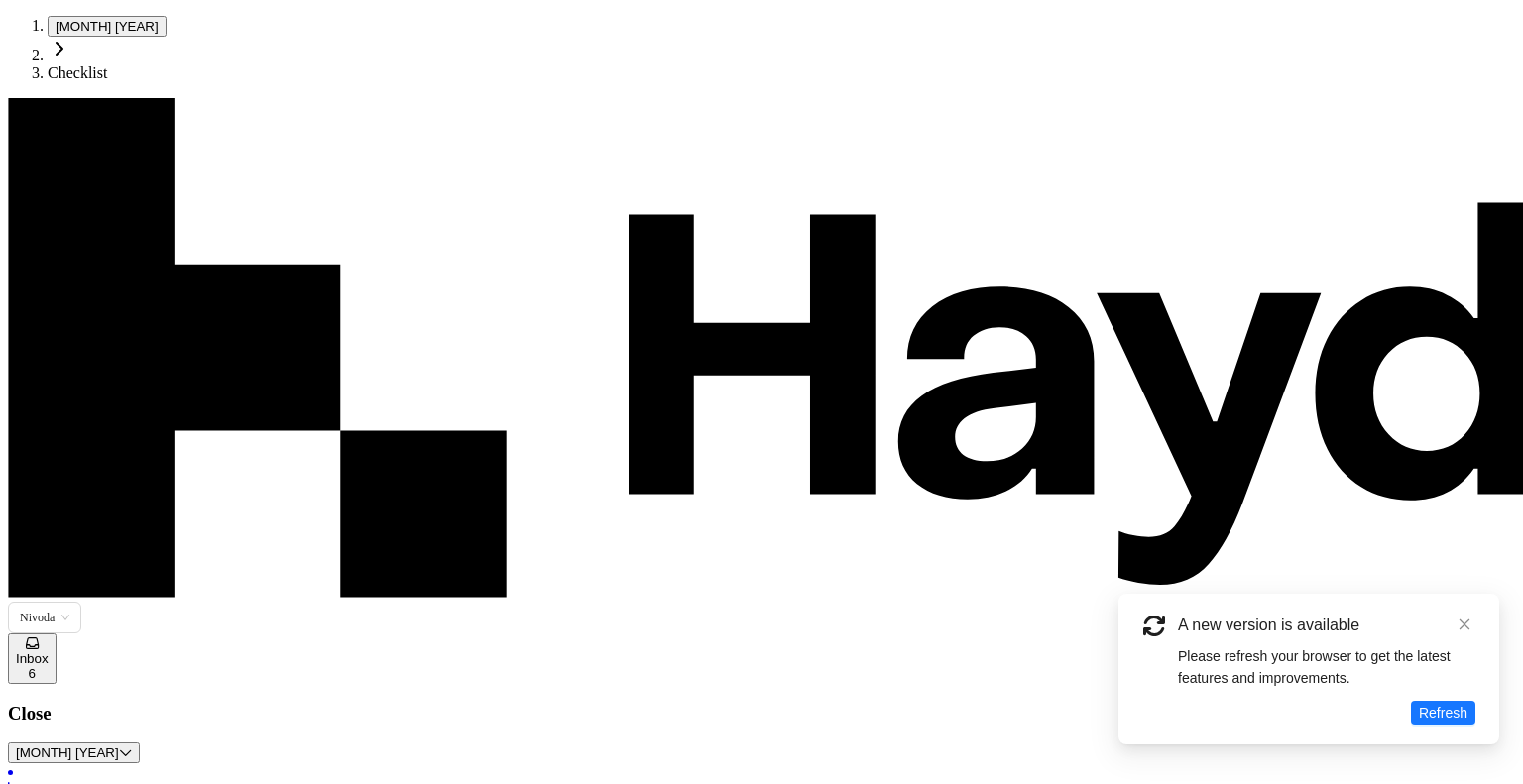 click on "Perform Bank Reconciliation 4C Servicing Bank Recs [DAY] [MONTH] [INITIAL]" at bounding box center (762, 2190) 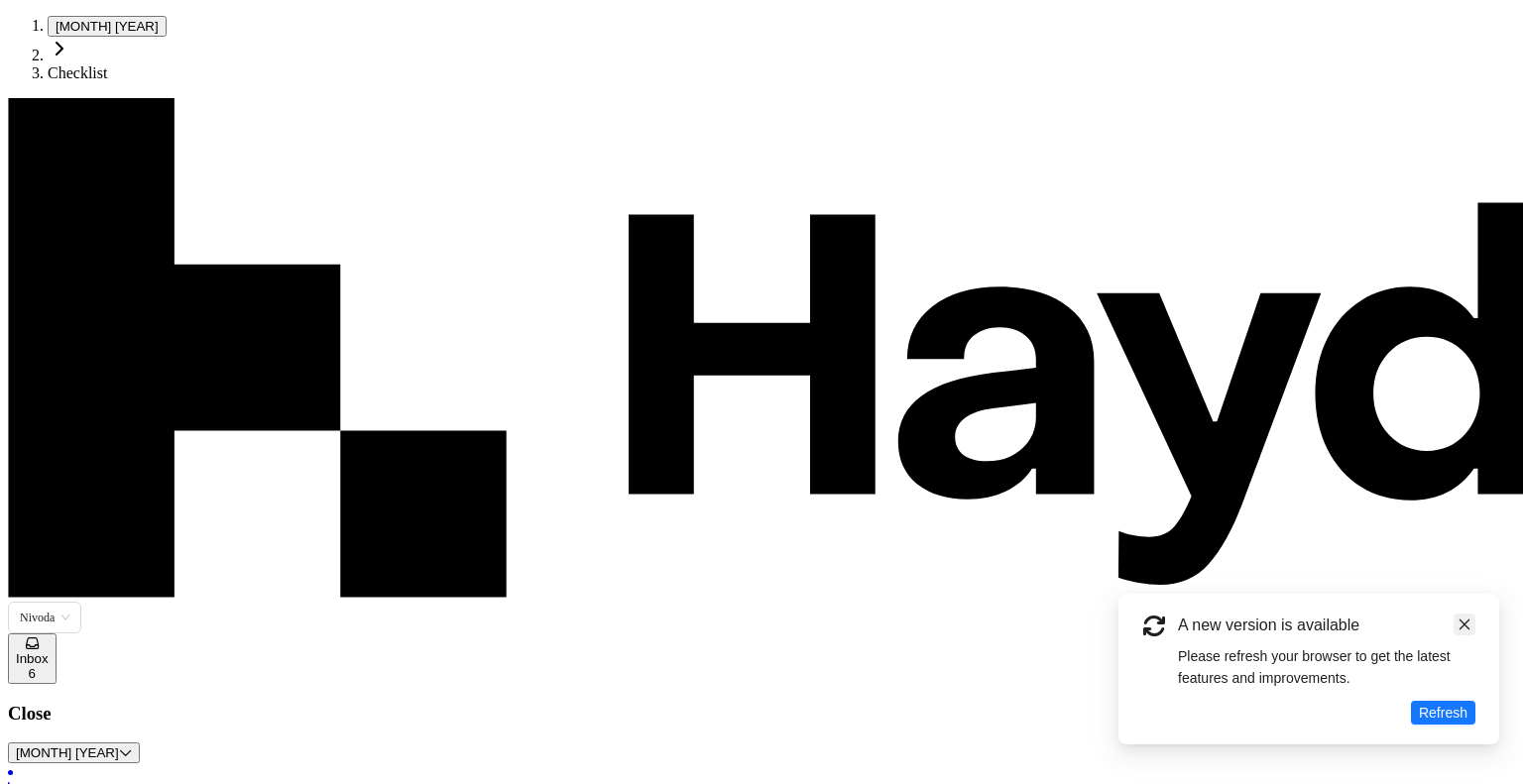click 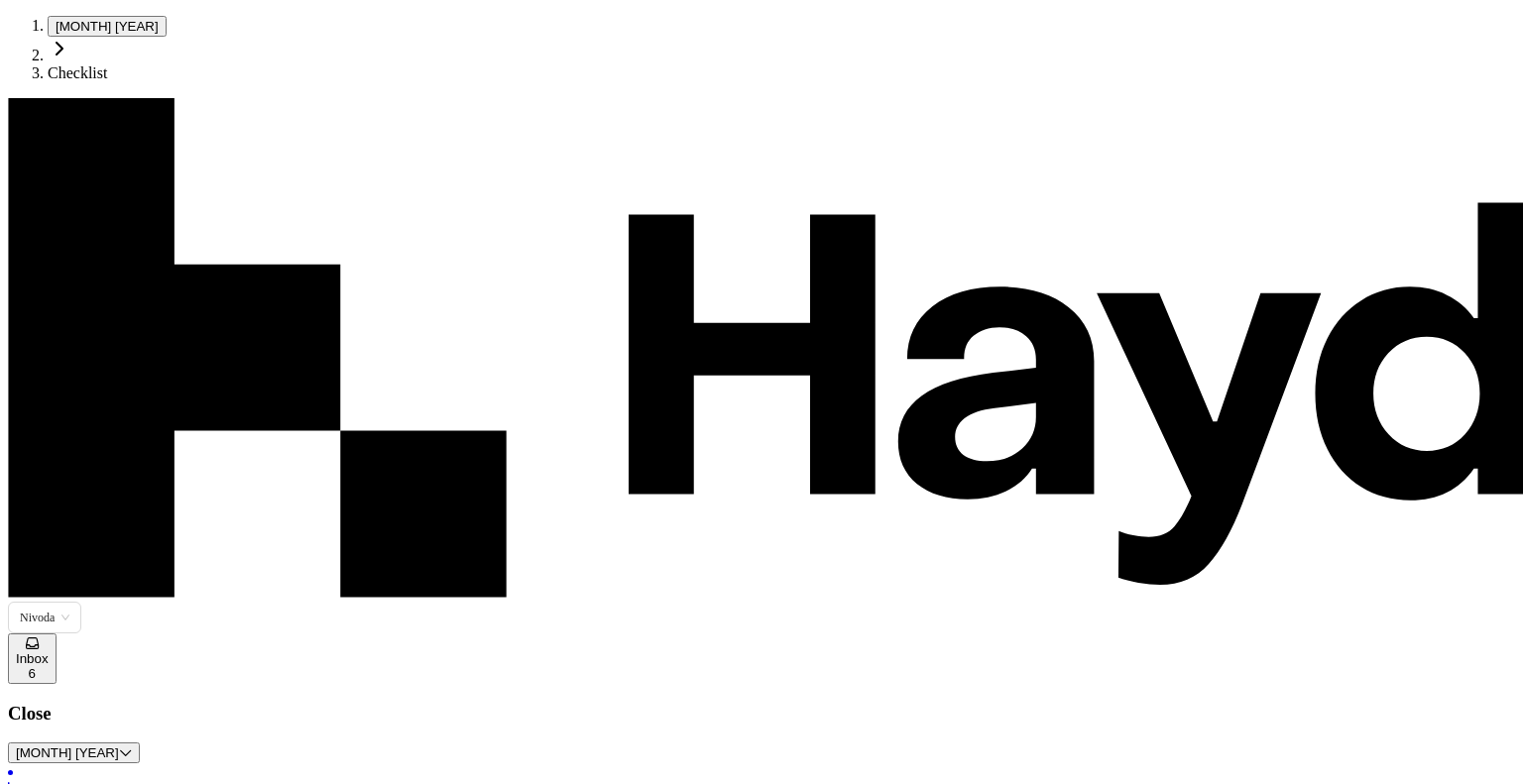 click on "4C Capital Servicer BV" at bounding box center (83, 3137) 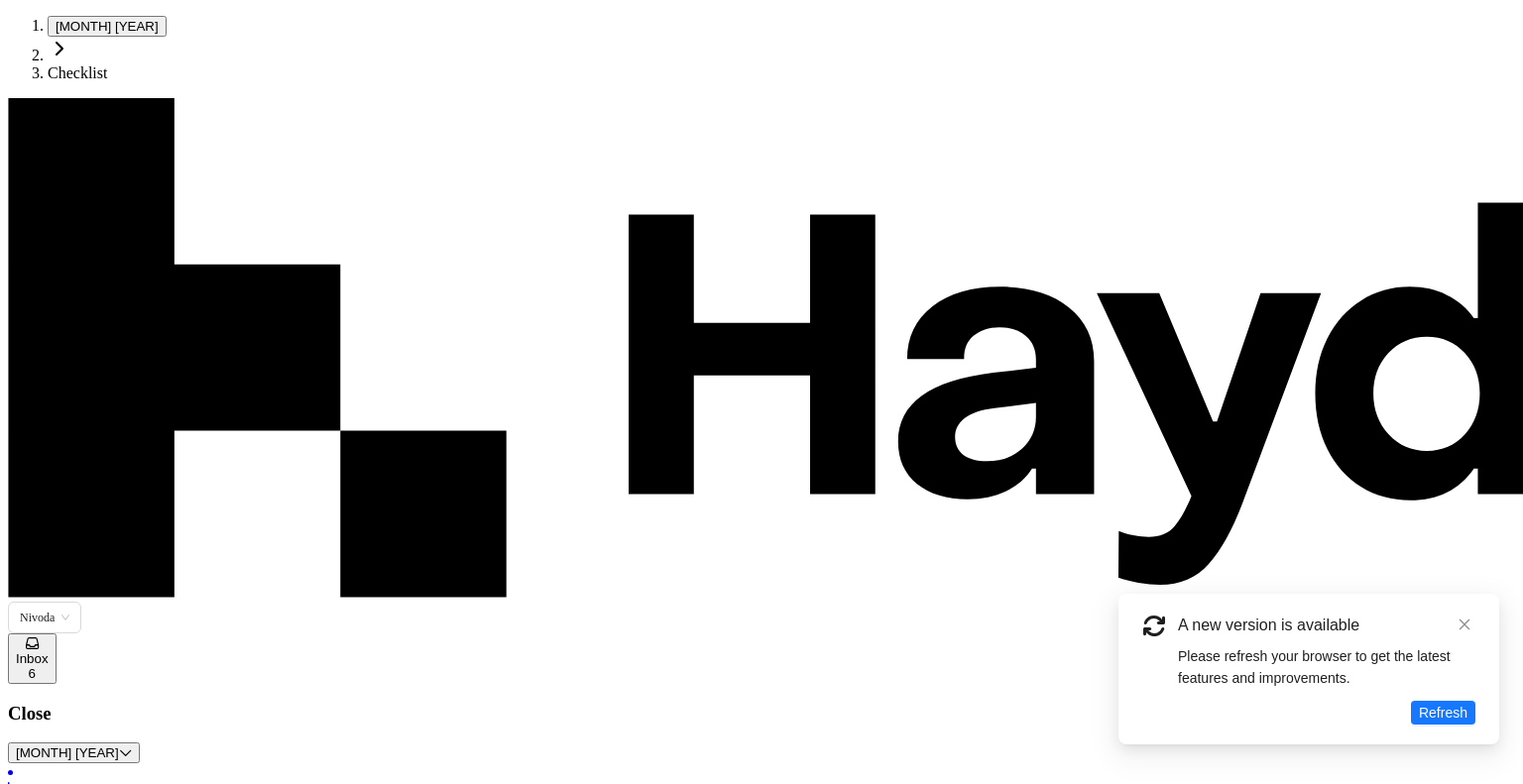 type 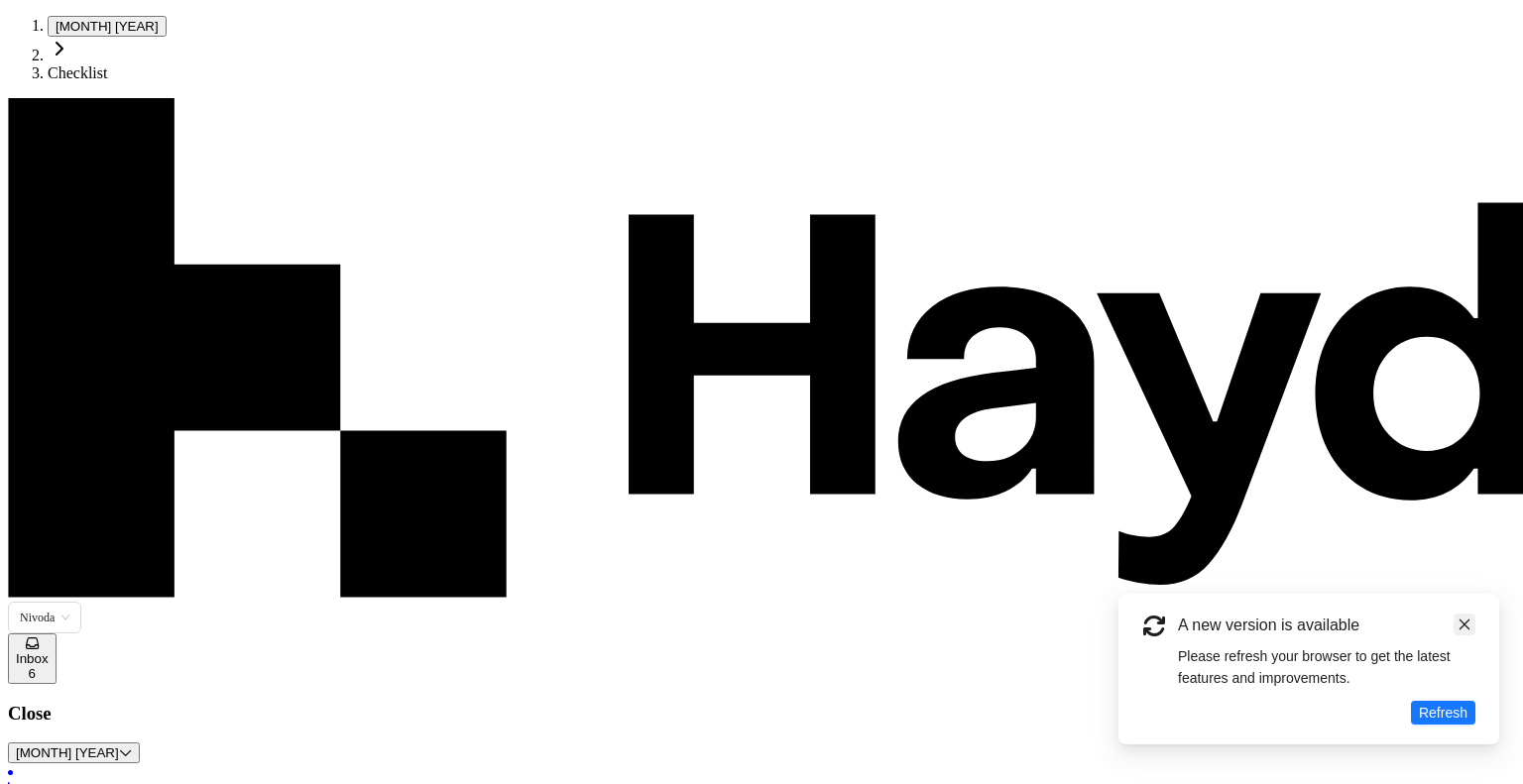type on "**********" 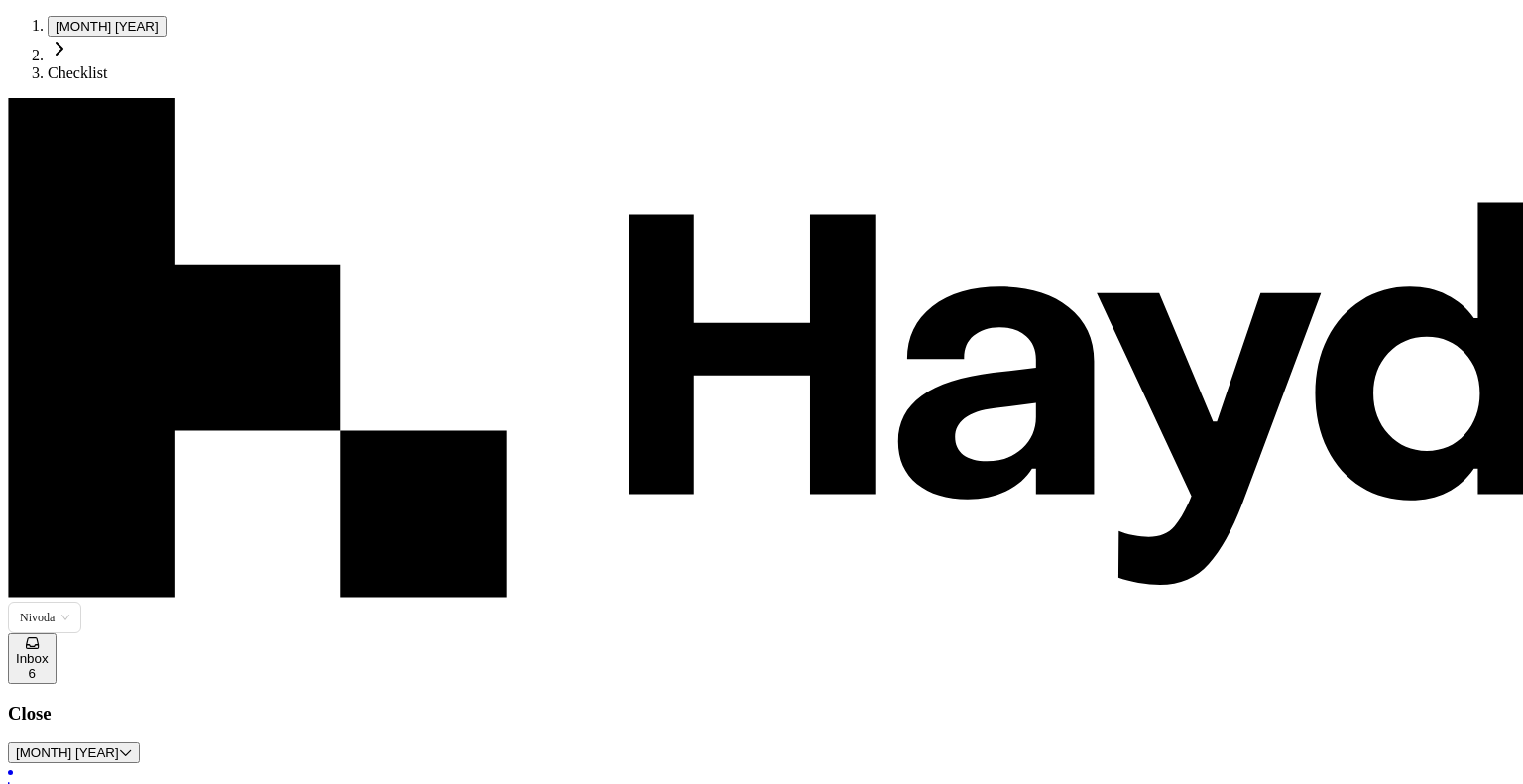click on "**********" at bounding box center (236, 3508) 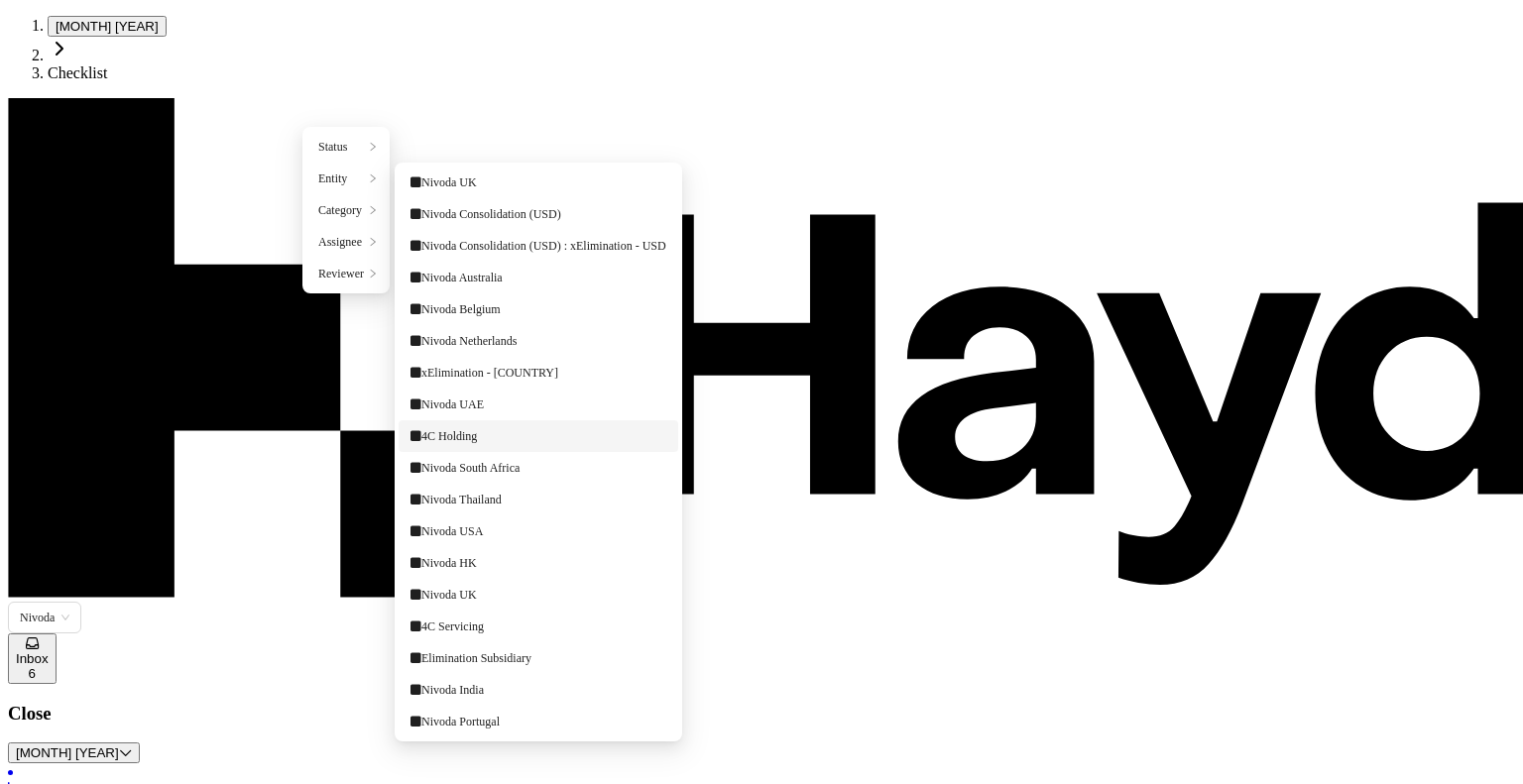click on "4C Holding" at bounding box center [443, 436] 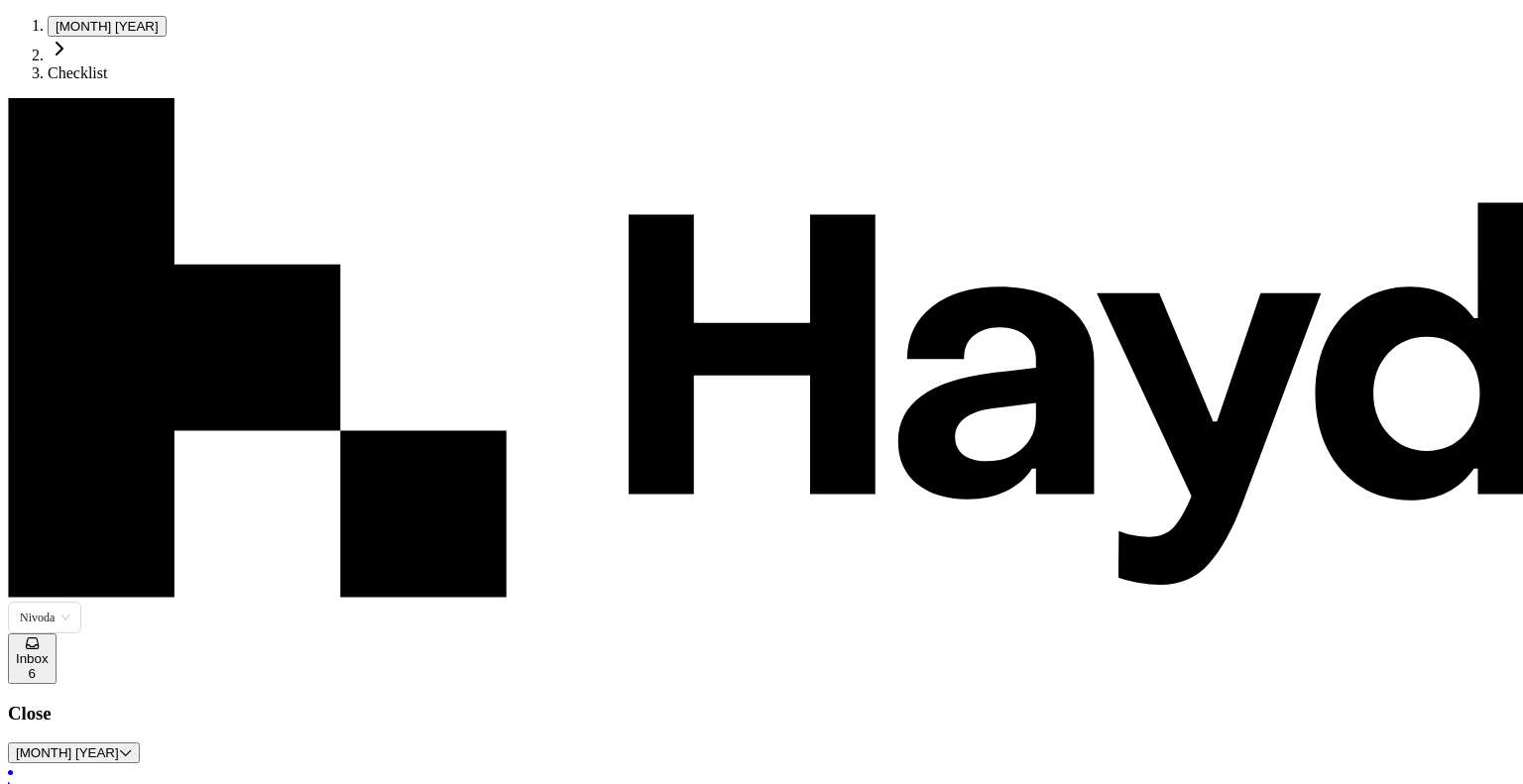 click on "Perform Bank Reconciliation 4C Holding Bank Recs [DAY] [MONTH] [INITIAL]" at bounding box center (762, 2141) 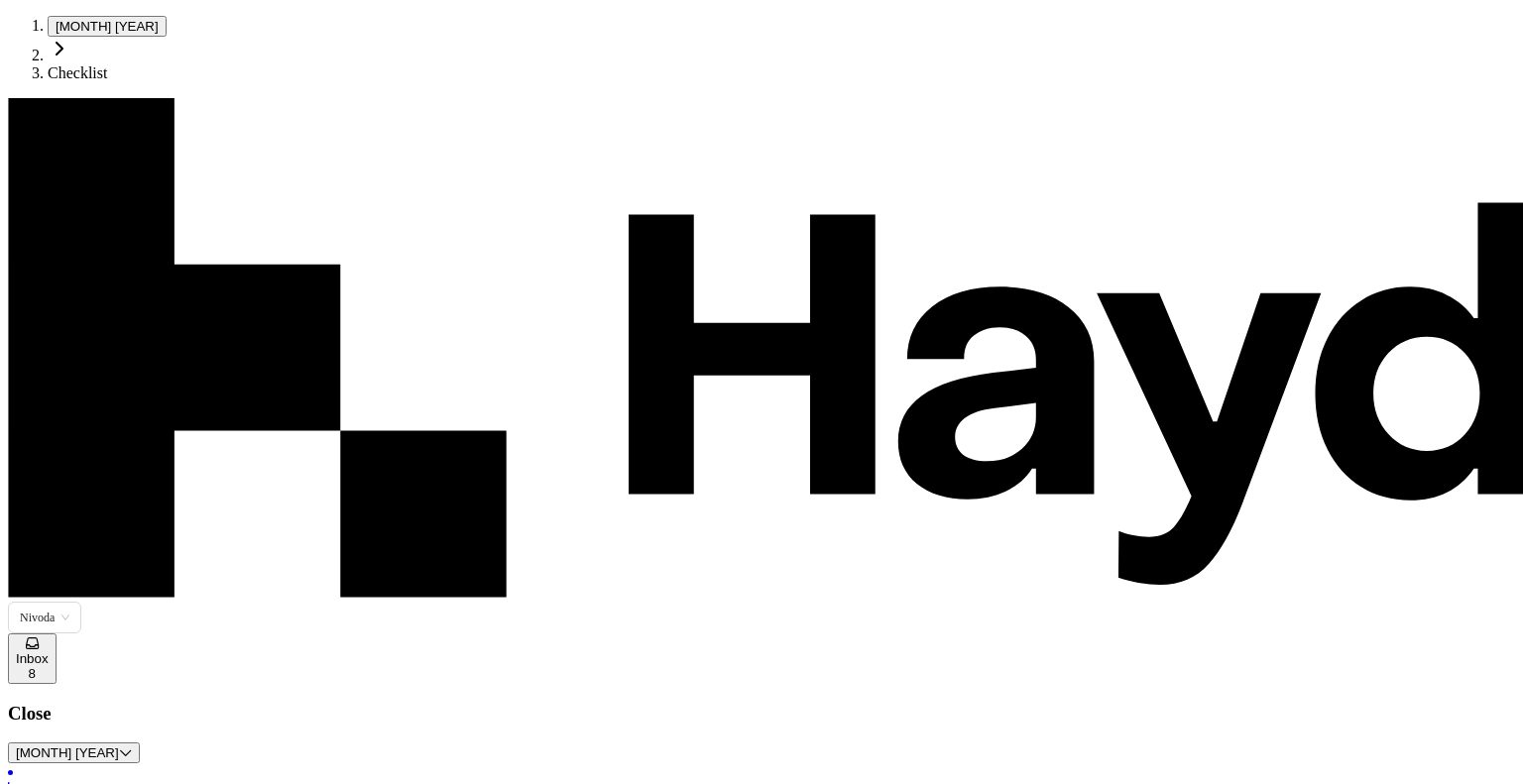 scroll, scrollTop: 0, scrollLeft: 0, axis: both 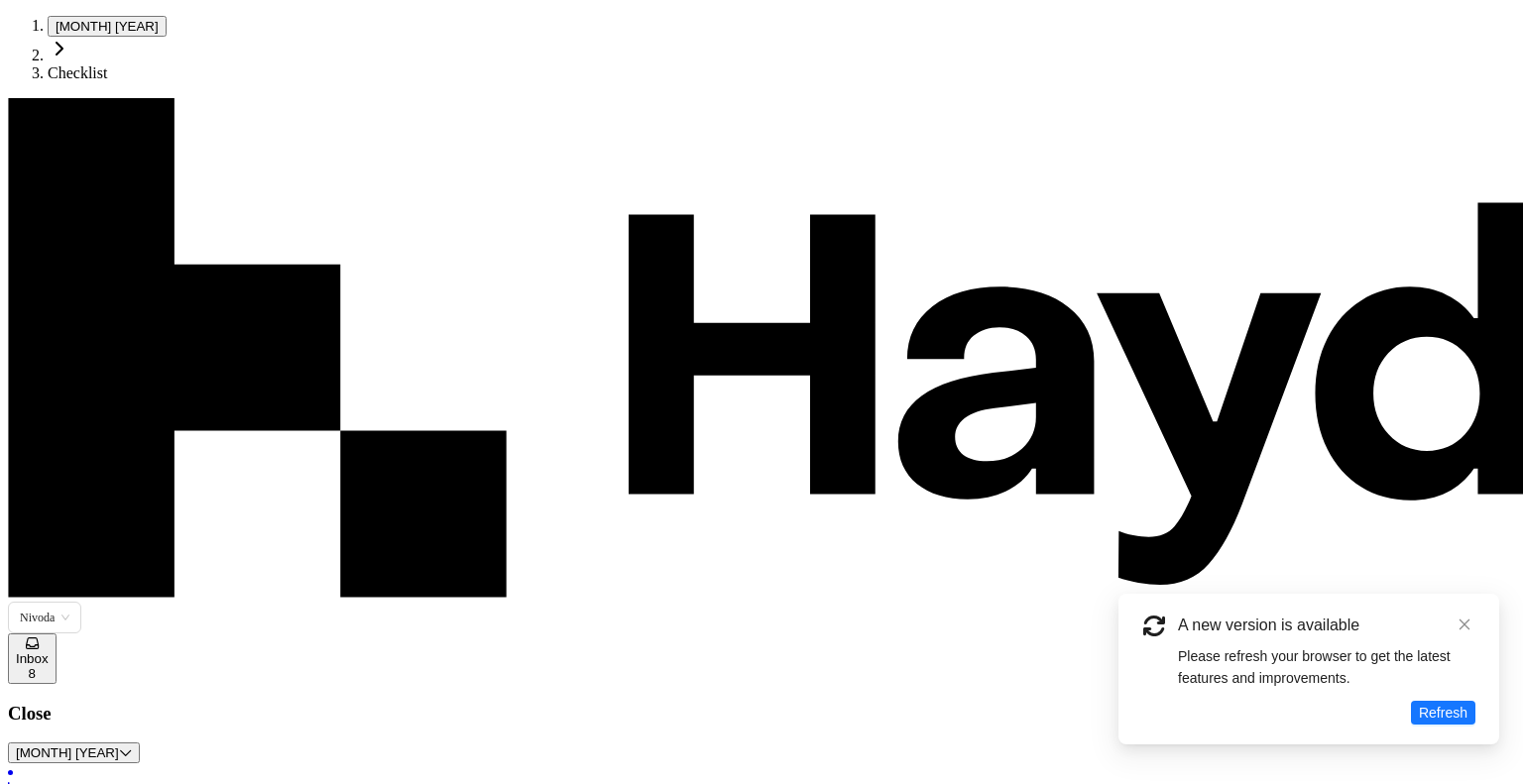 click at bounding box center [135, 1864] 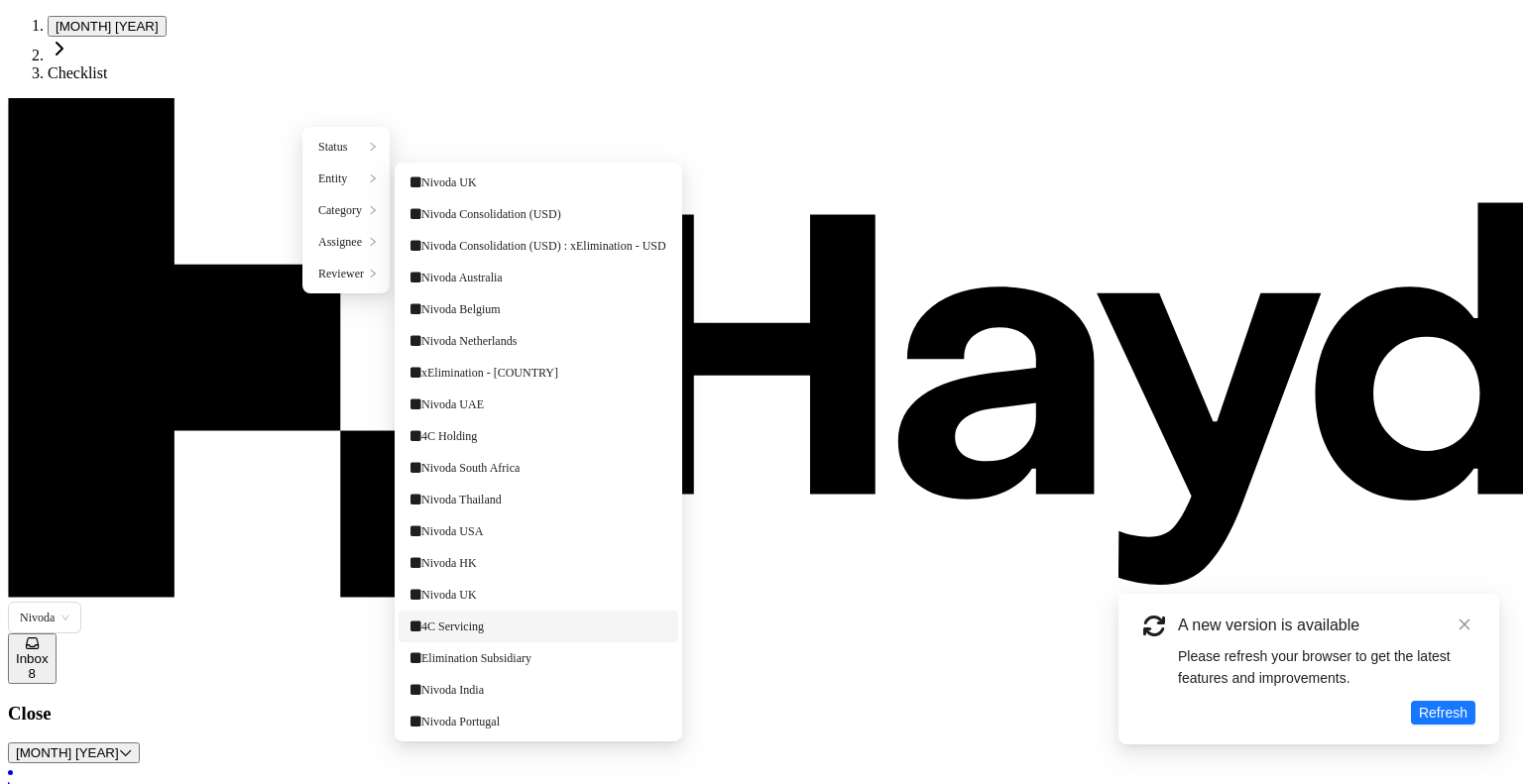 click on "4C Servicing" at bounding box center [447, 626] 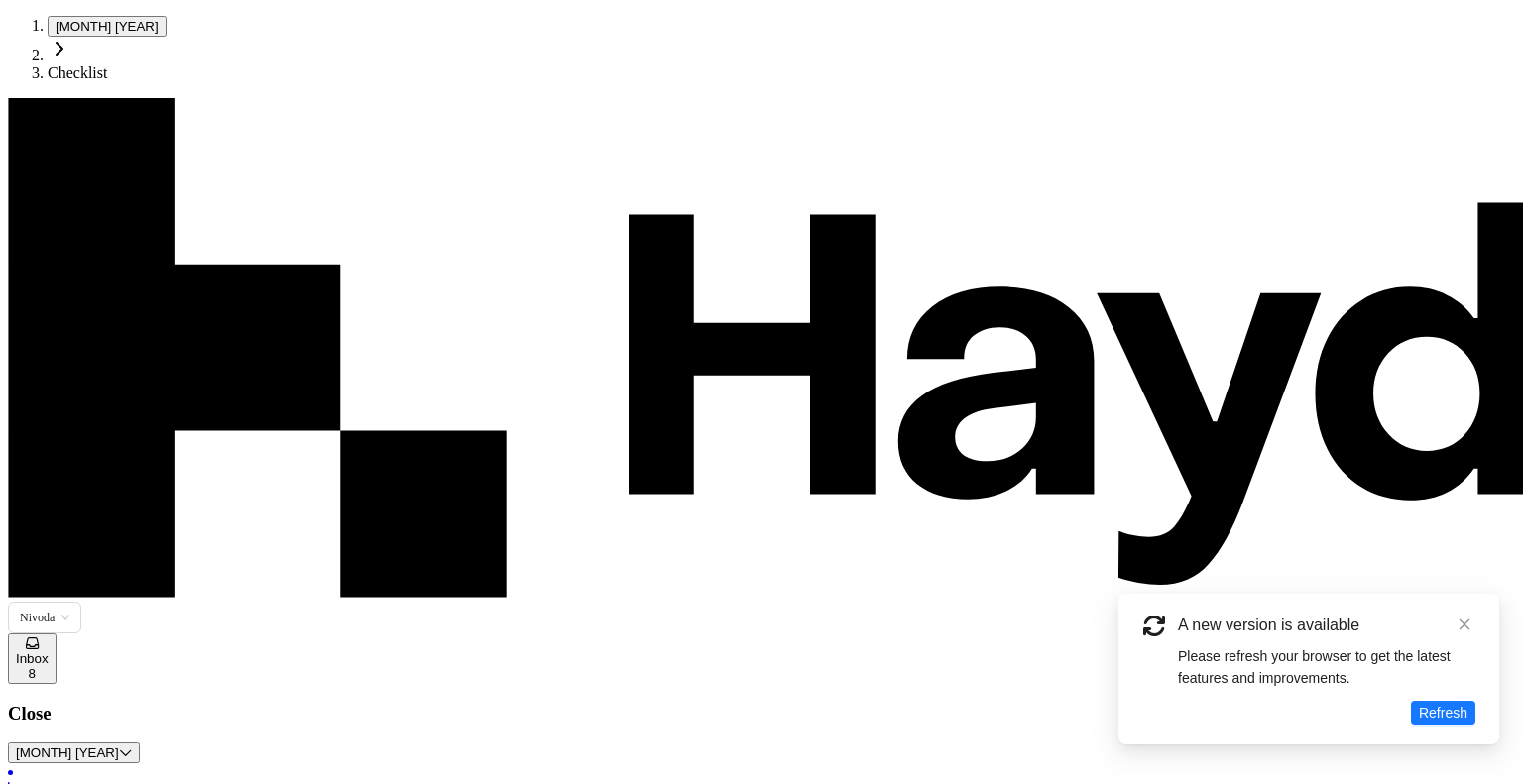 click on "Perform Bank Reconciliation 4C Servicing Bank Recs [DAY] [MONTH] [INITIAL]" at bounding box center (762, 2019) 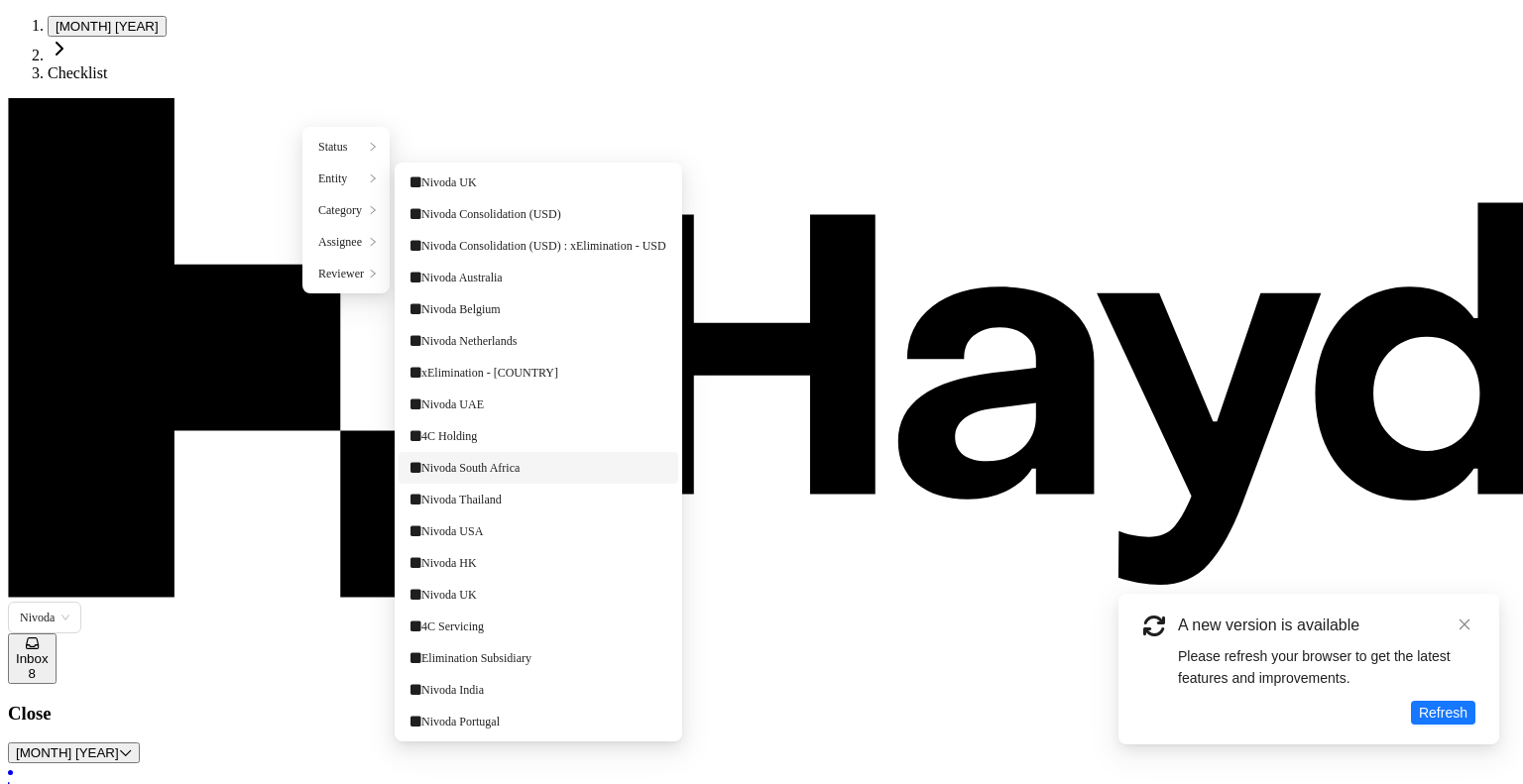 click on "Nivoda South Africa" at bounding box center [465, 468] 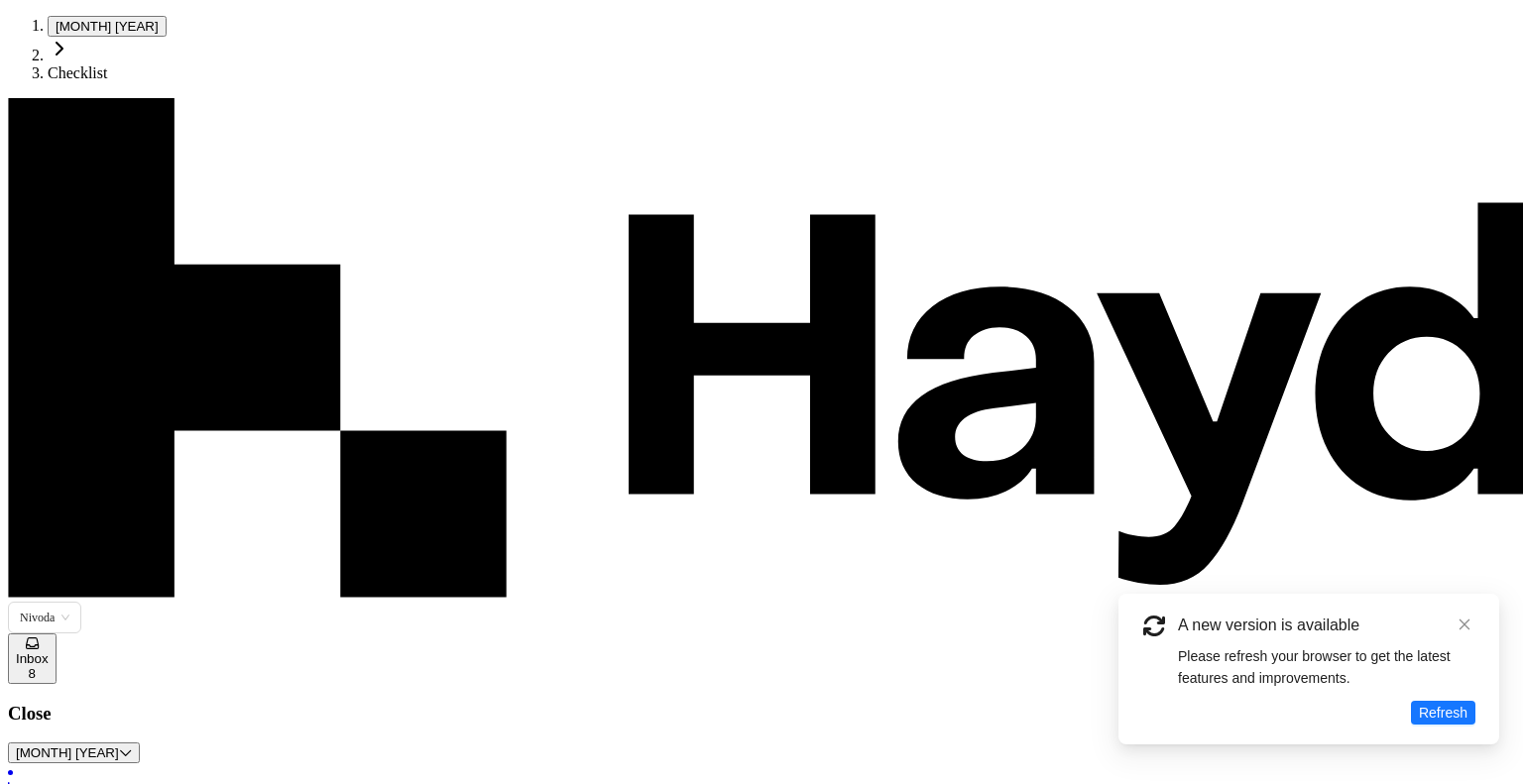 click on "Perform Bank Reconciliation 0 / 2 Nivoda [COUNTRY] Bank Recs [DAY] [MONTH] [INITIAL]" at bounding box center (762, 2115) 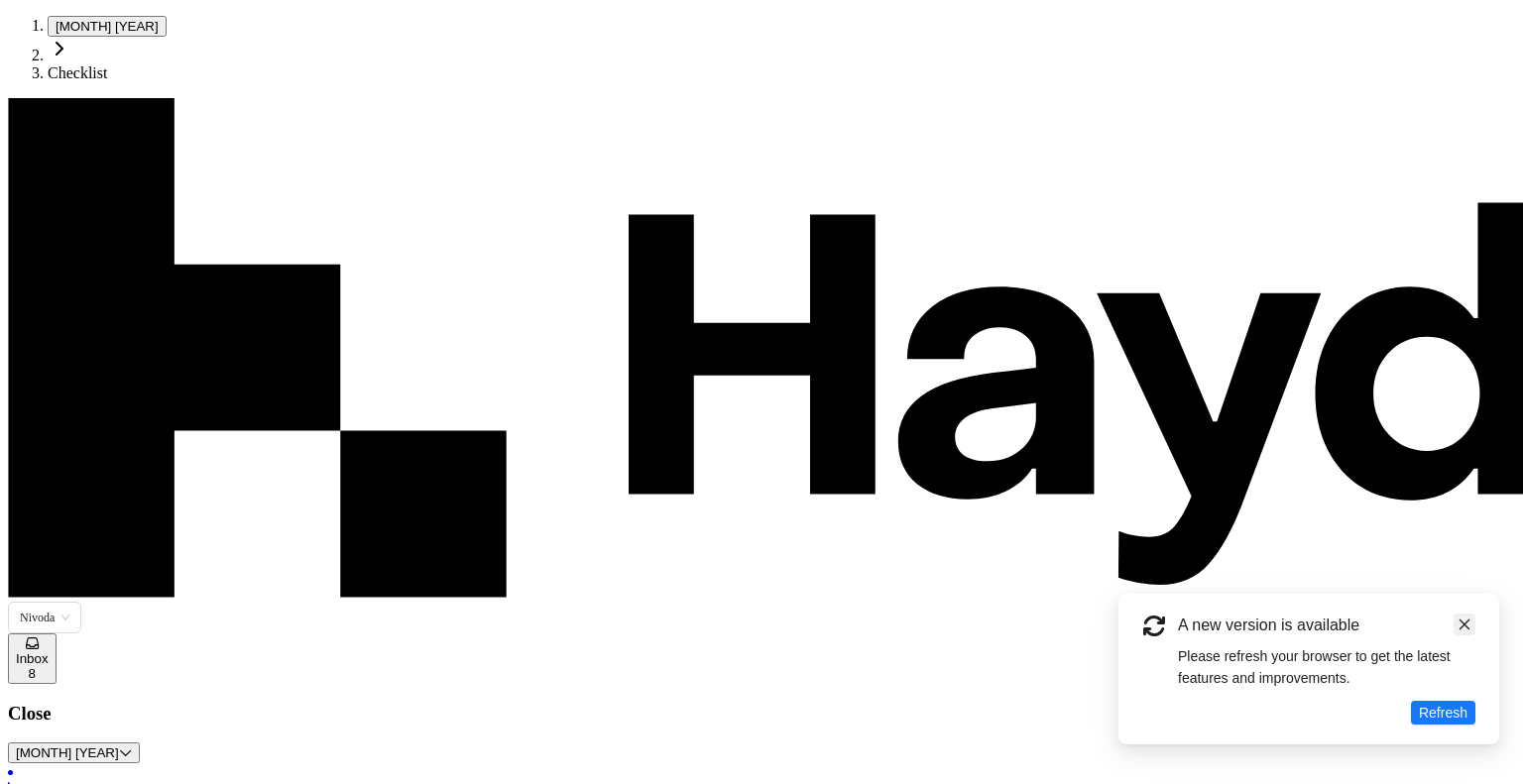 click 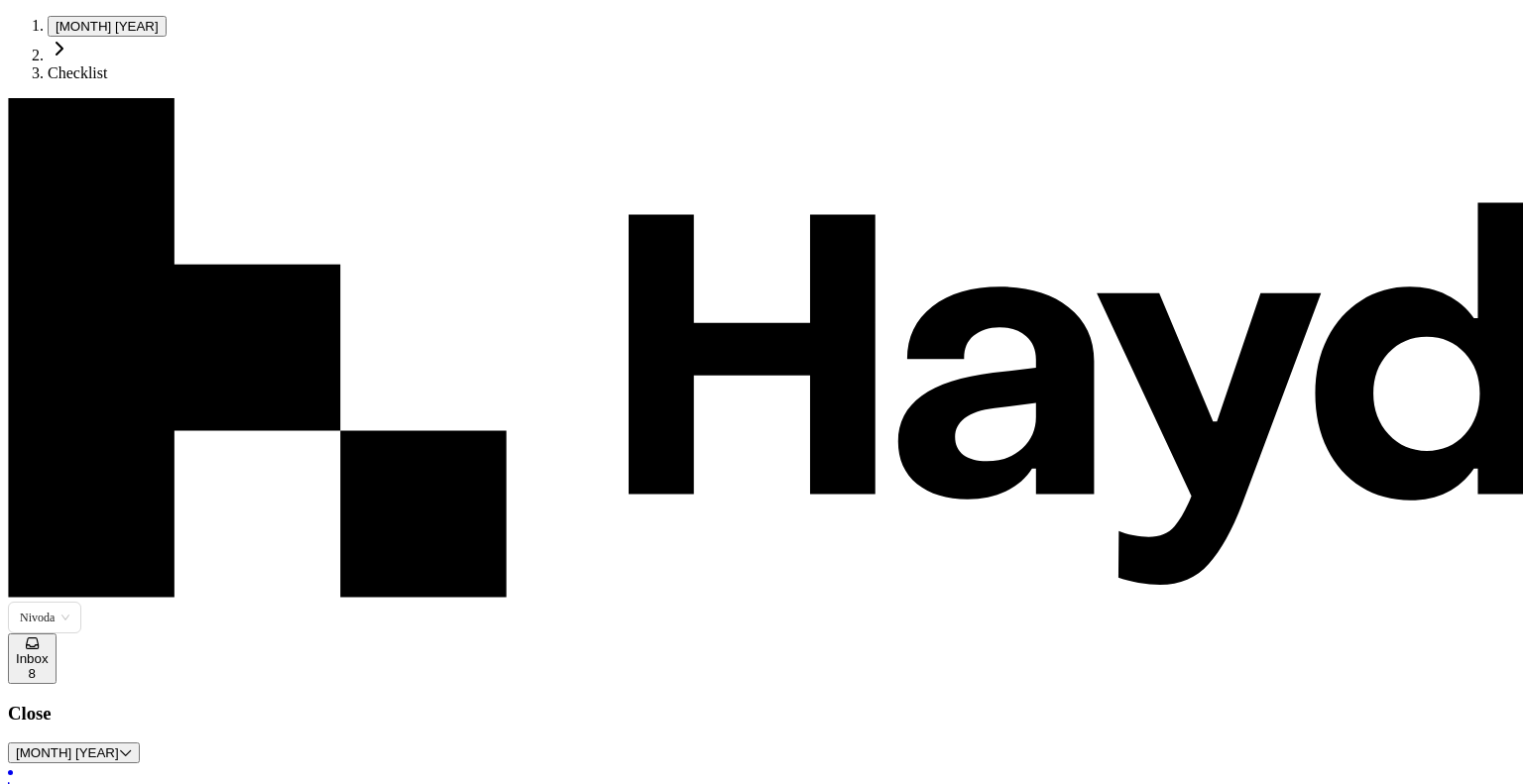 click on "Add link" at bounding box center [519, 2901] 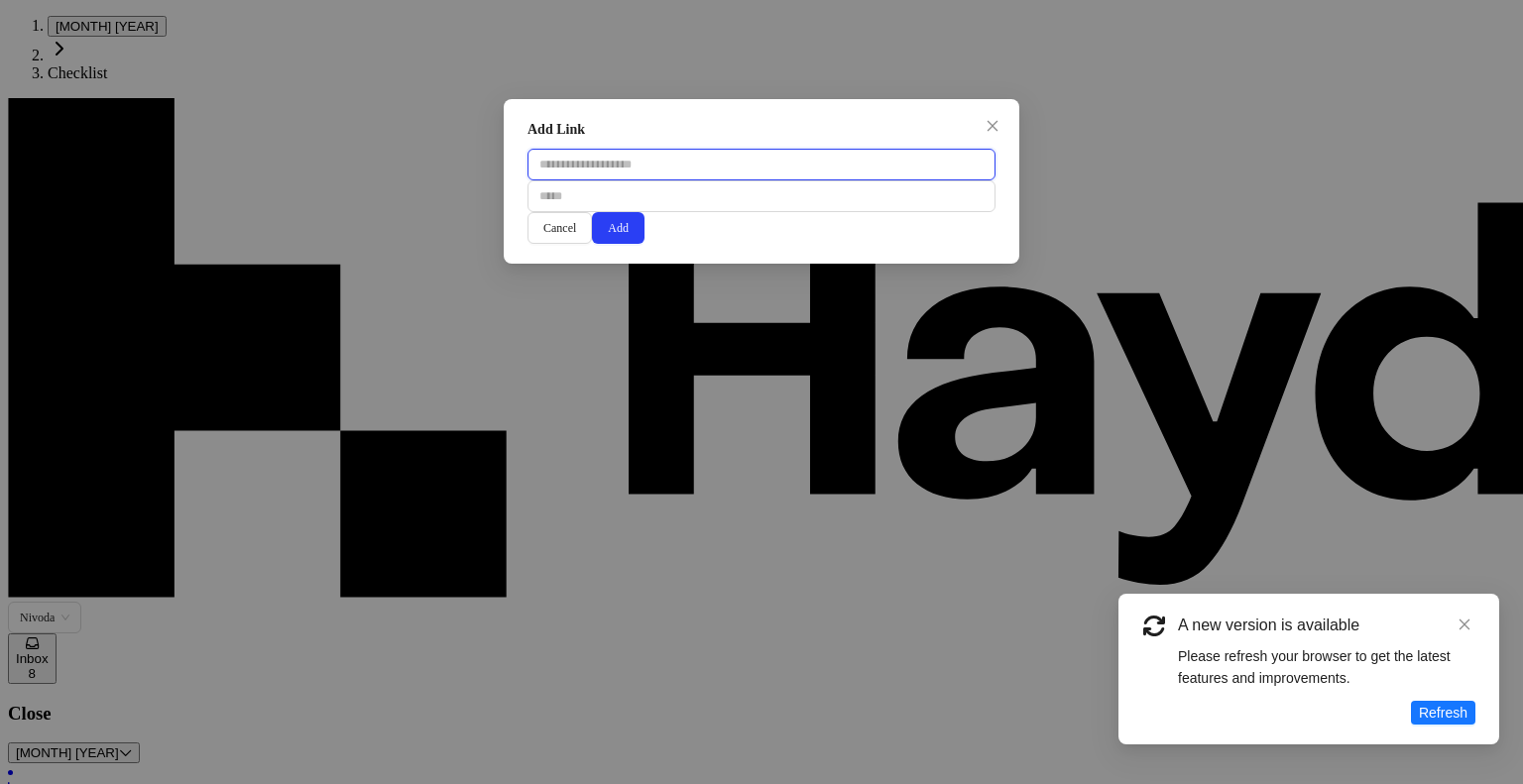 click at bounding box center (762, 165) 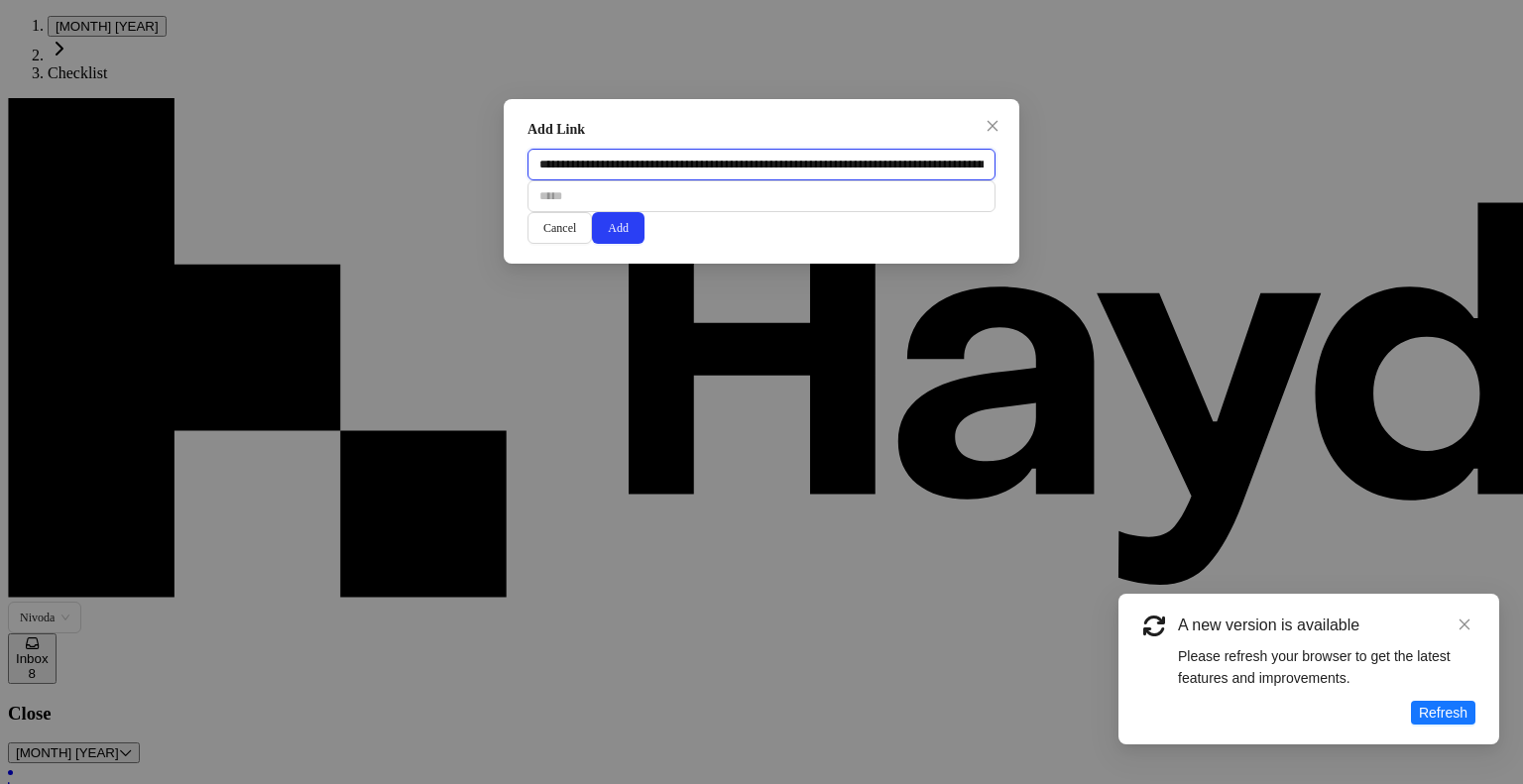 scroll, scrollTop: 0, scrollLeft: 711, axis: horizontal 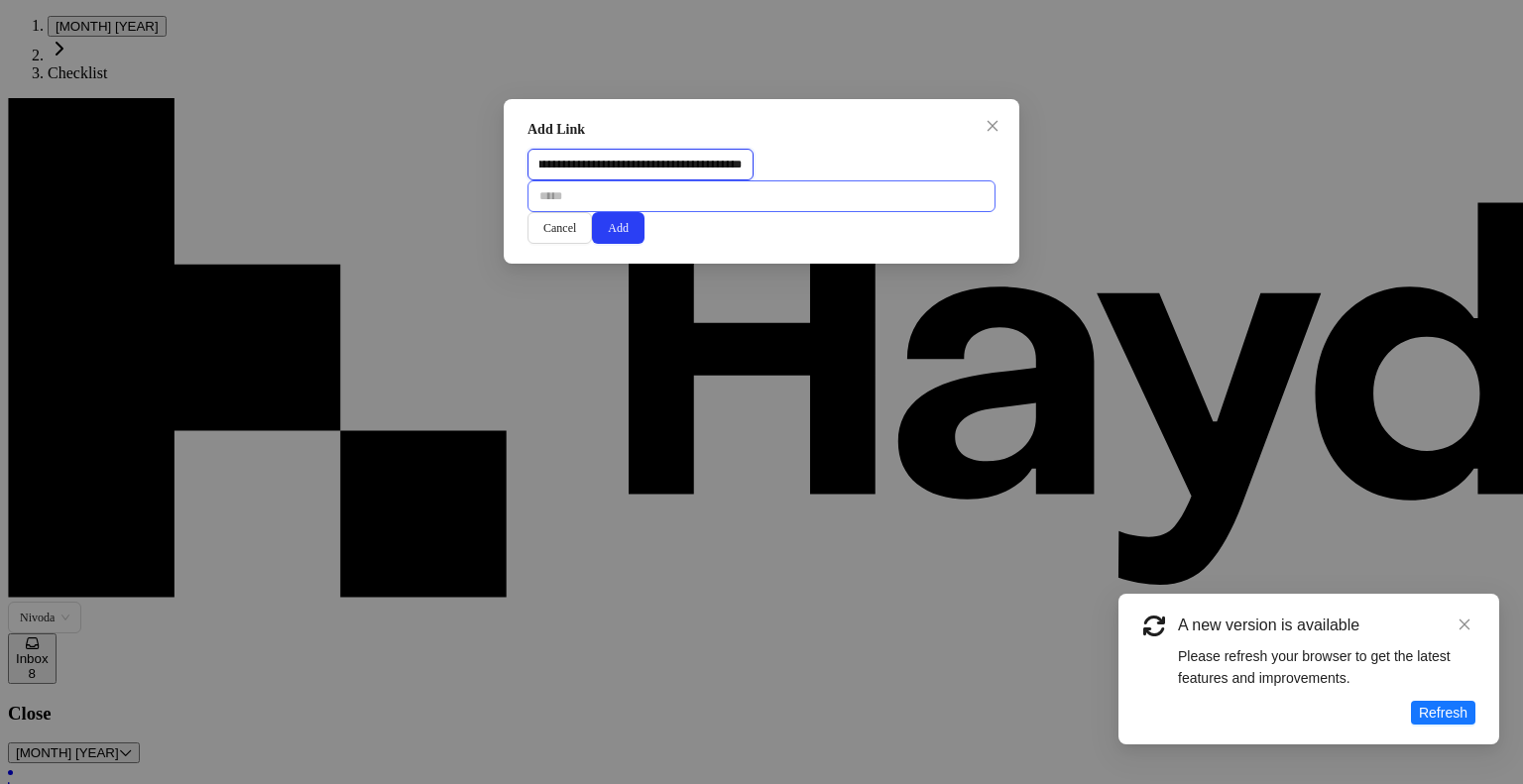 type on "**********" 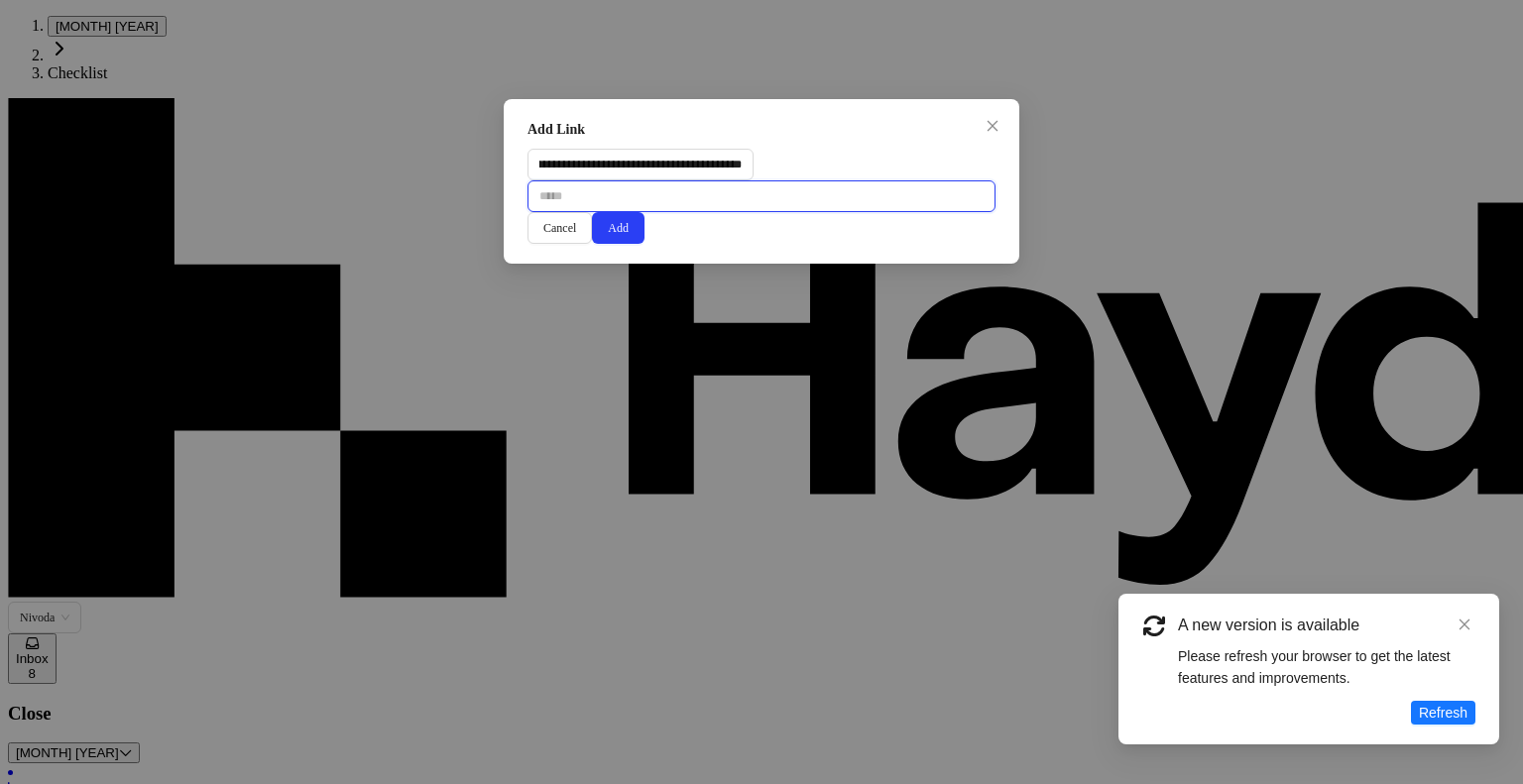 click at bounding box center [762, 196] 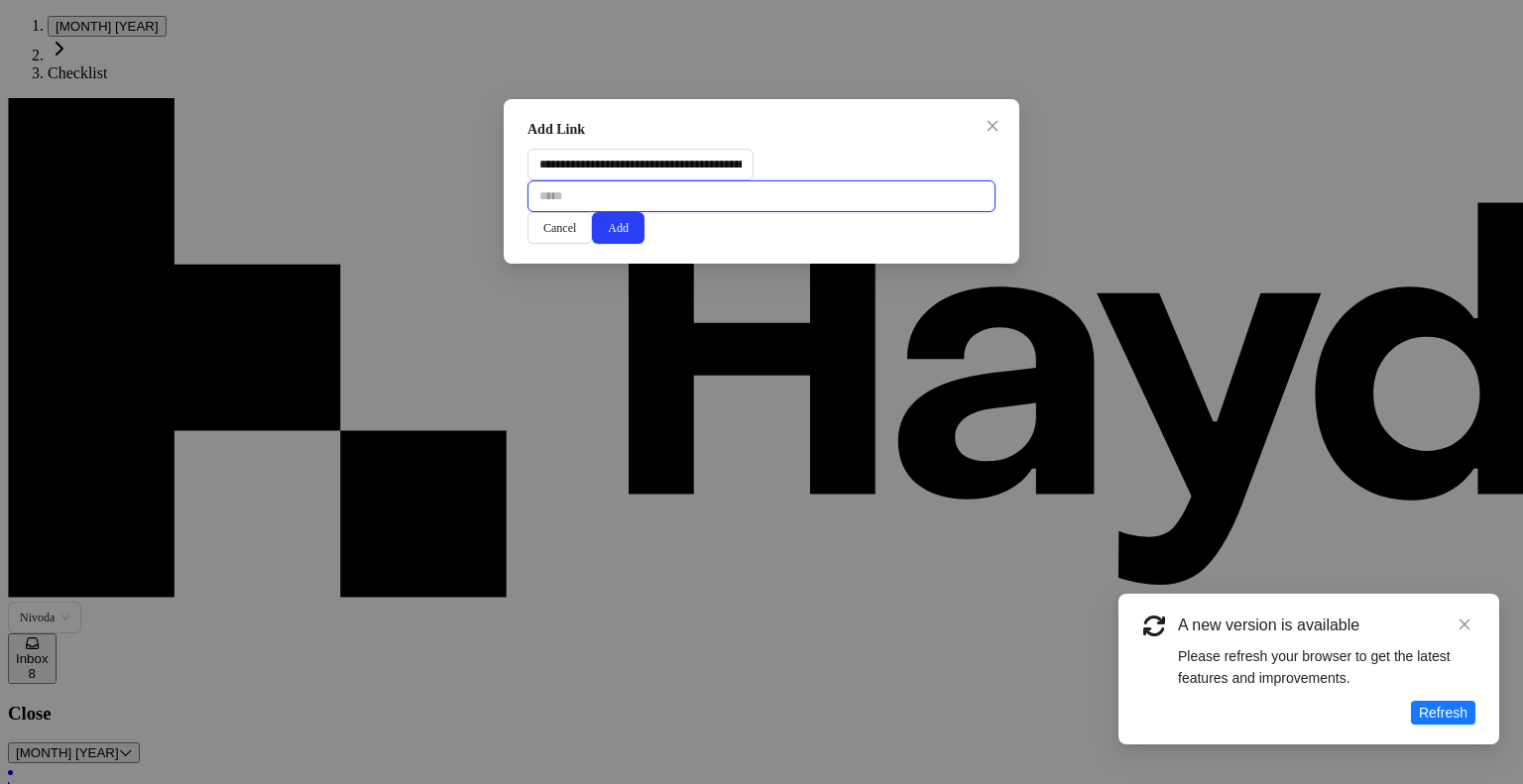 paste on "**********" 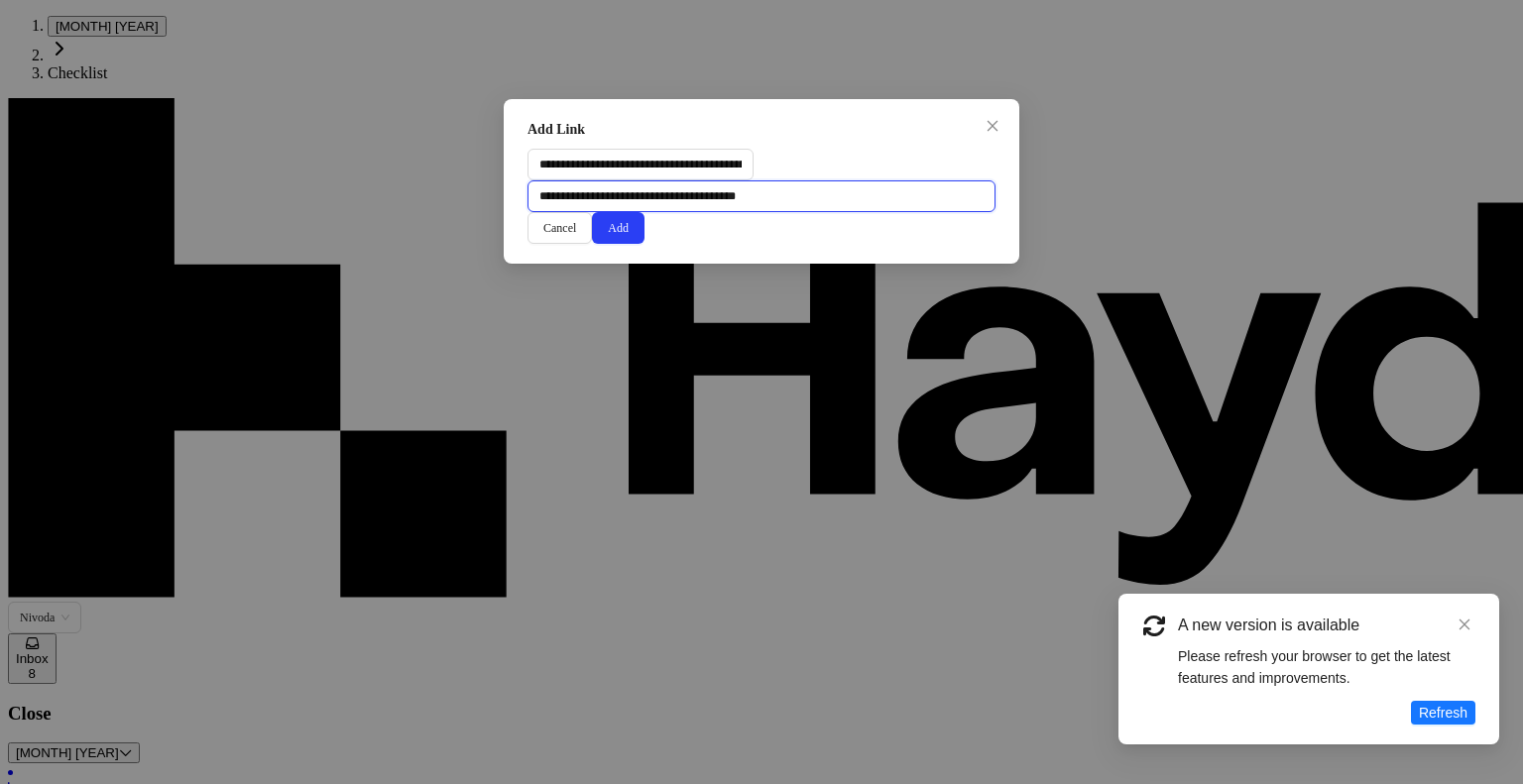scroll, scrollTop: 0, scrollLeft: 60, axis: horizontal 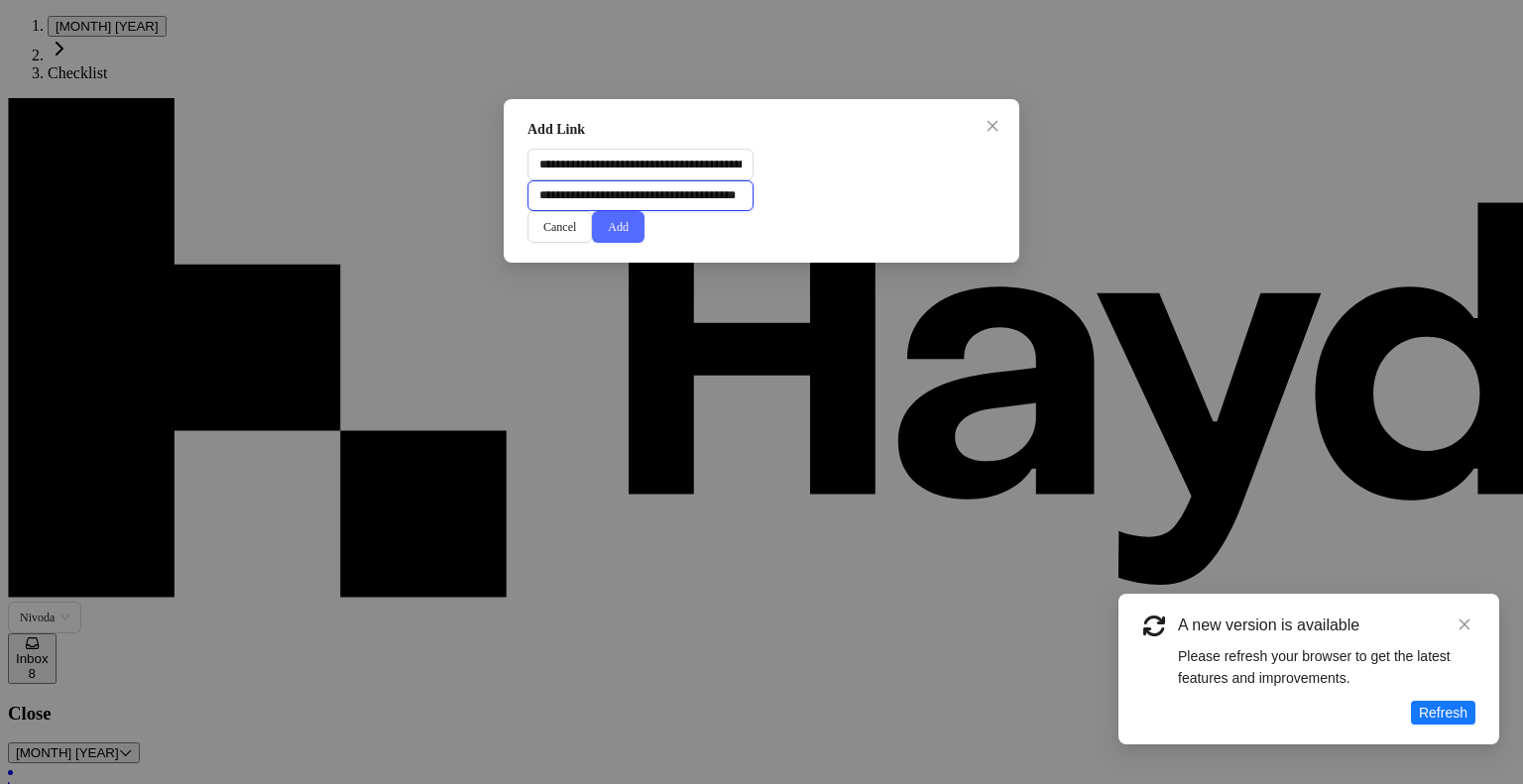 type on "**********" 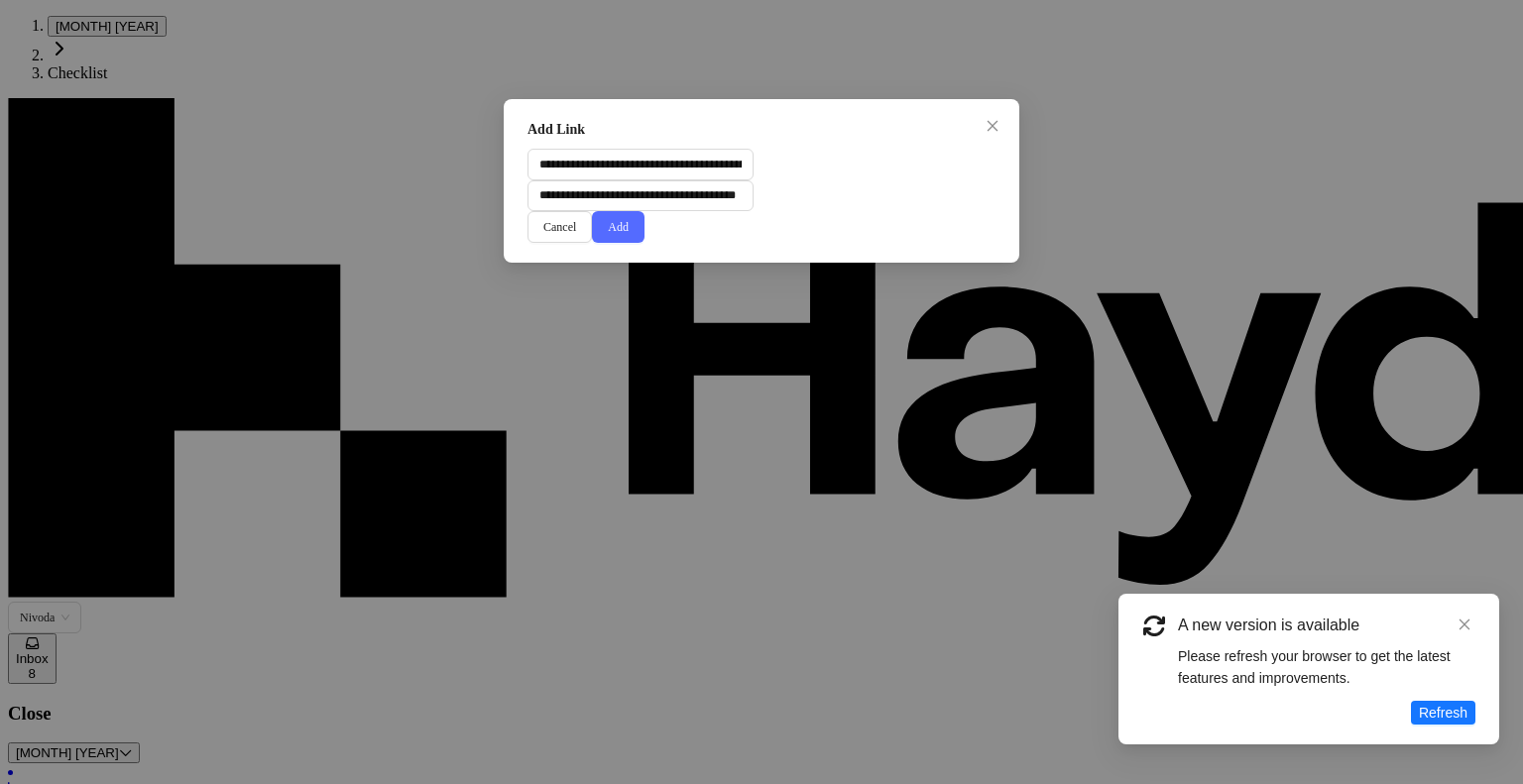 click on "Add" at bounding box center (618, 227) 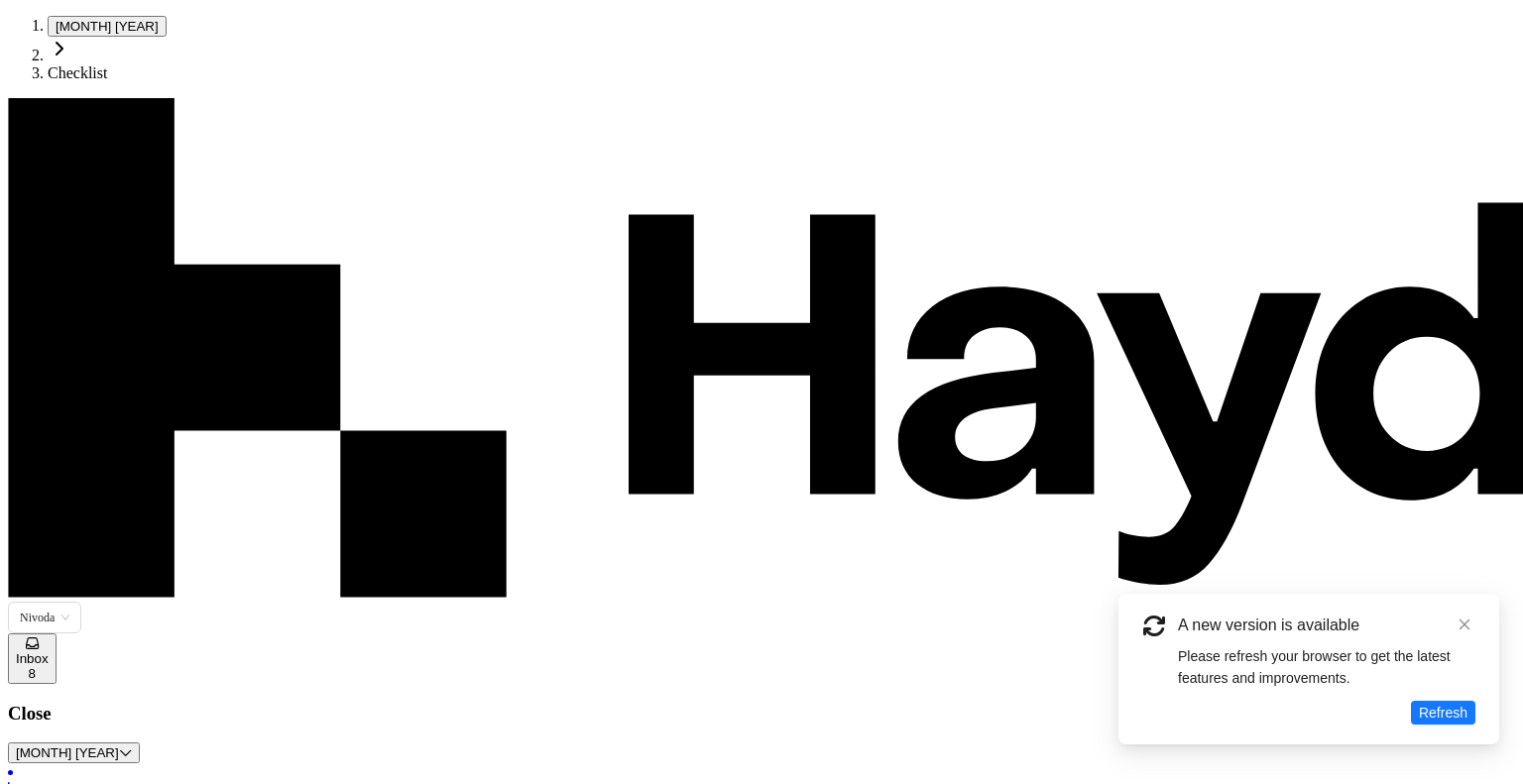 drag, startPoint x: 1365, startPoint y: 308, endPoint x: 1412, endPoint y: 53, distance: 259.2952 